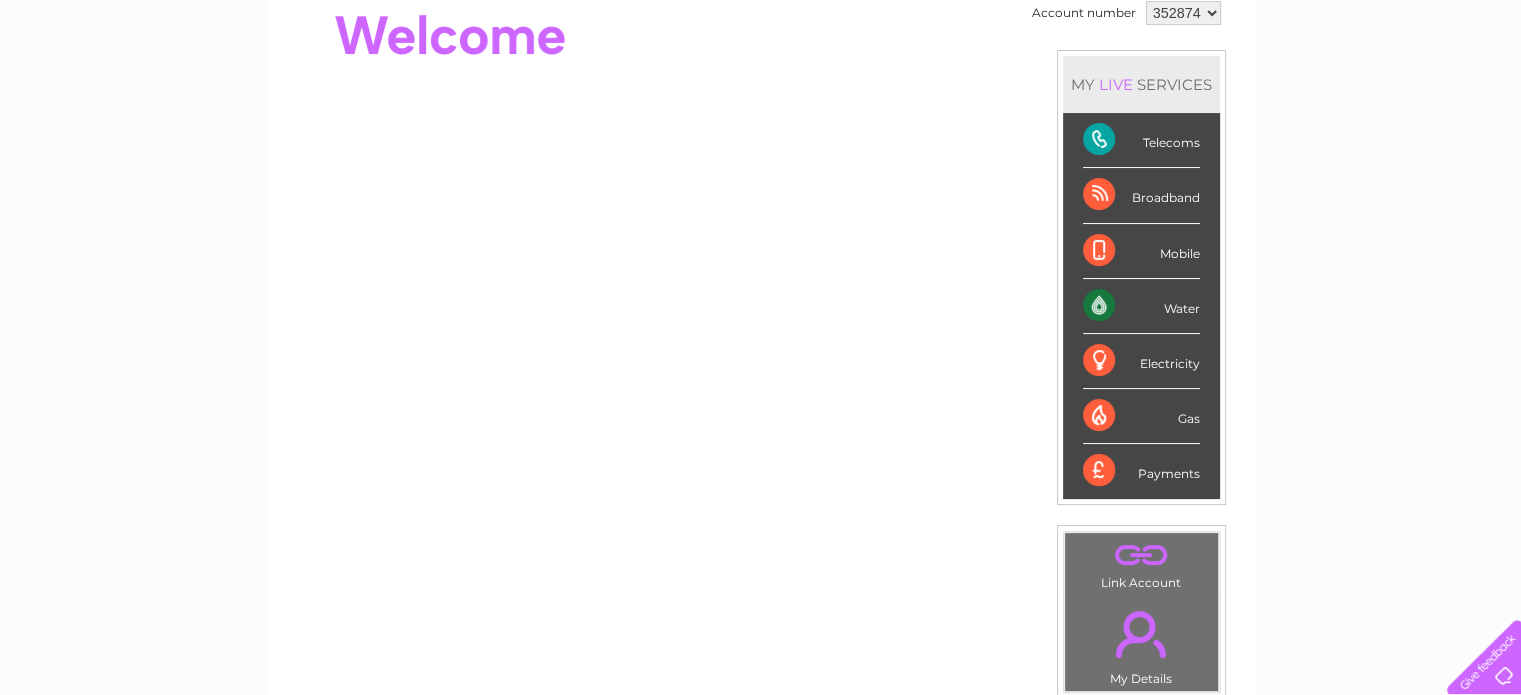 scroll, scrollTop: 589, scrollLeft: 0, axis: vertical 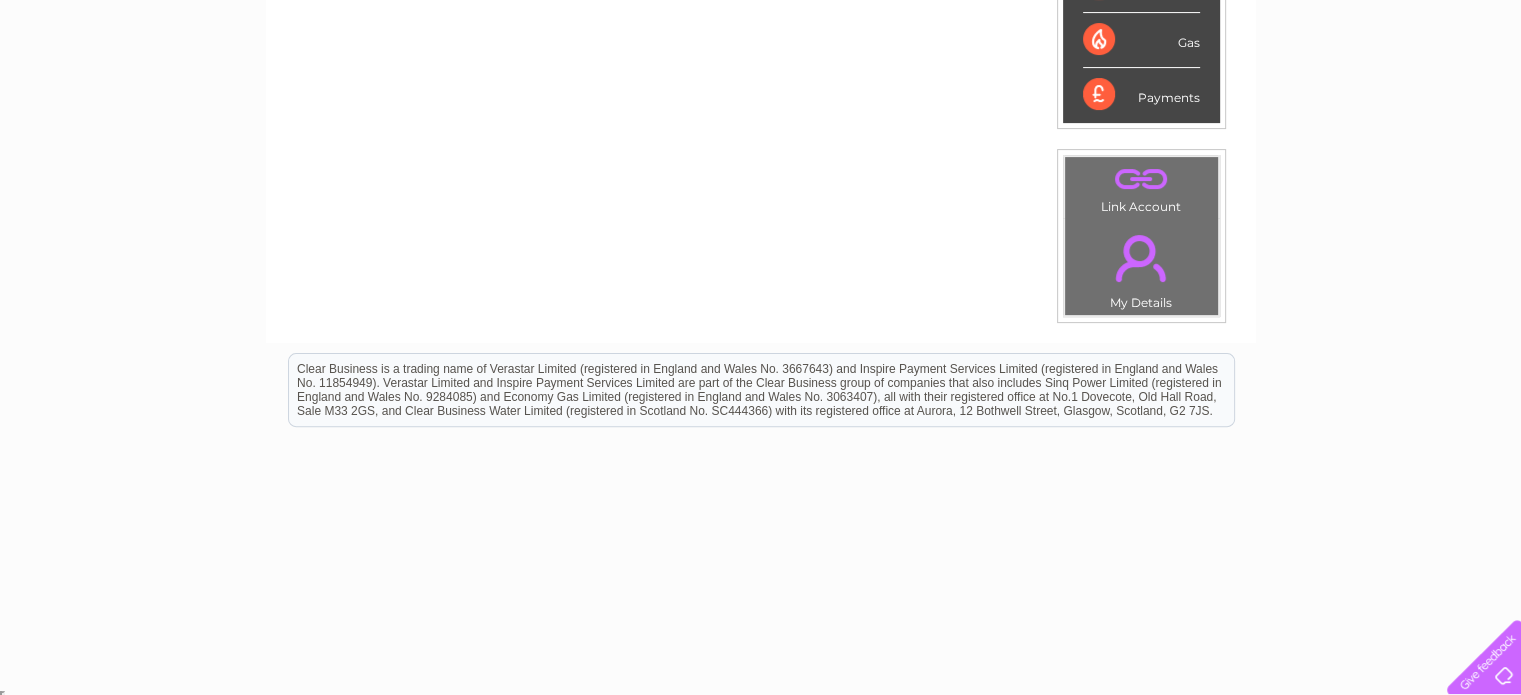 click on ".
Link Account" at bounding box center (1141, 187) 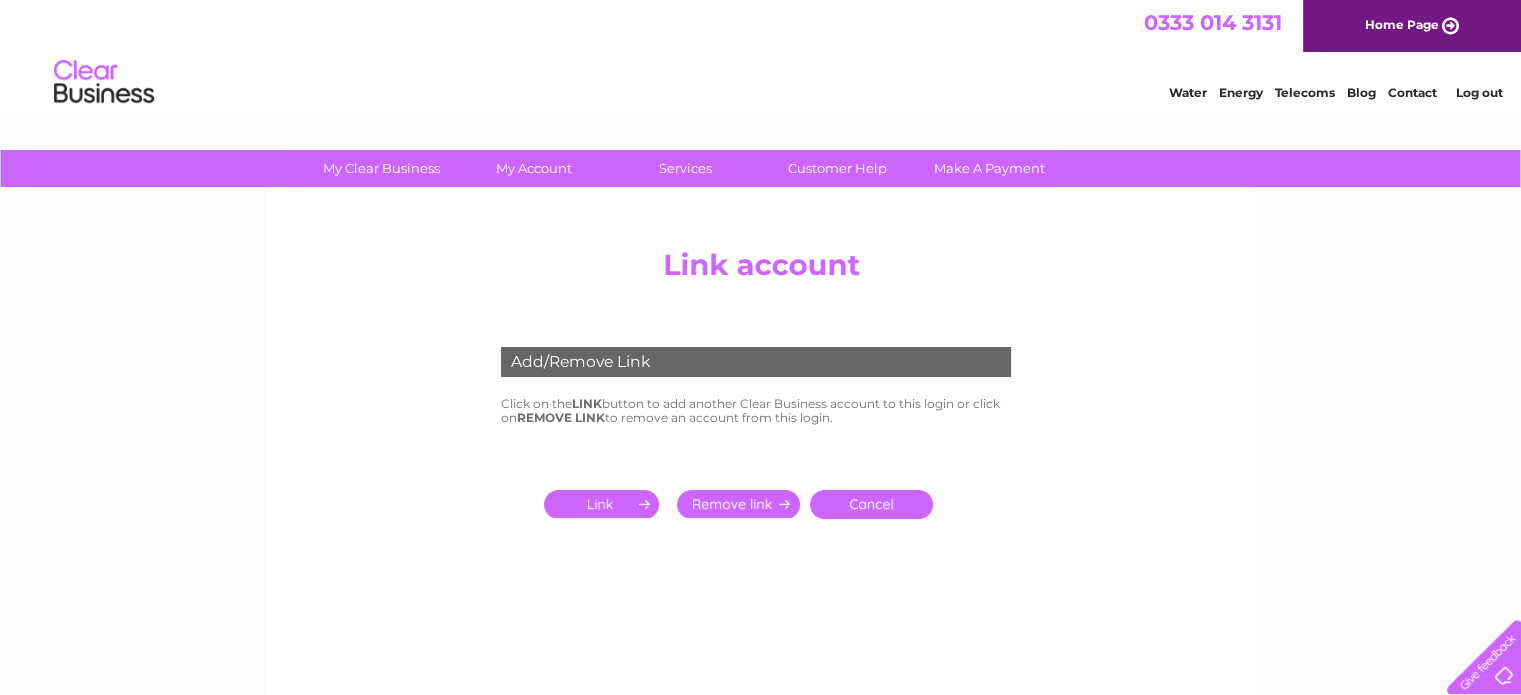 scroll, scrollTop: 0, scrollLeft: 0, axis: both 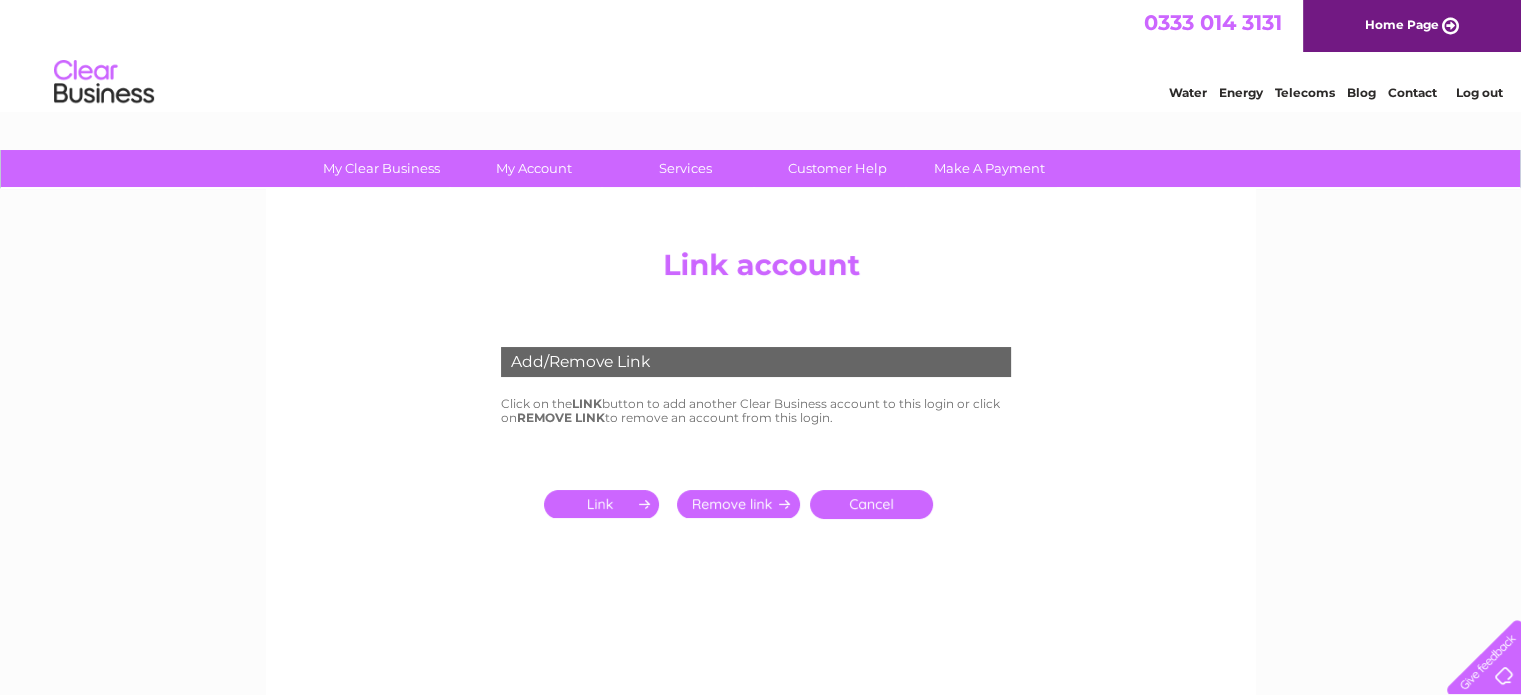 click at bounding box center (605, 504) 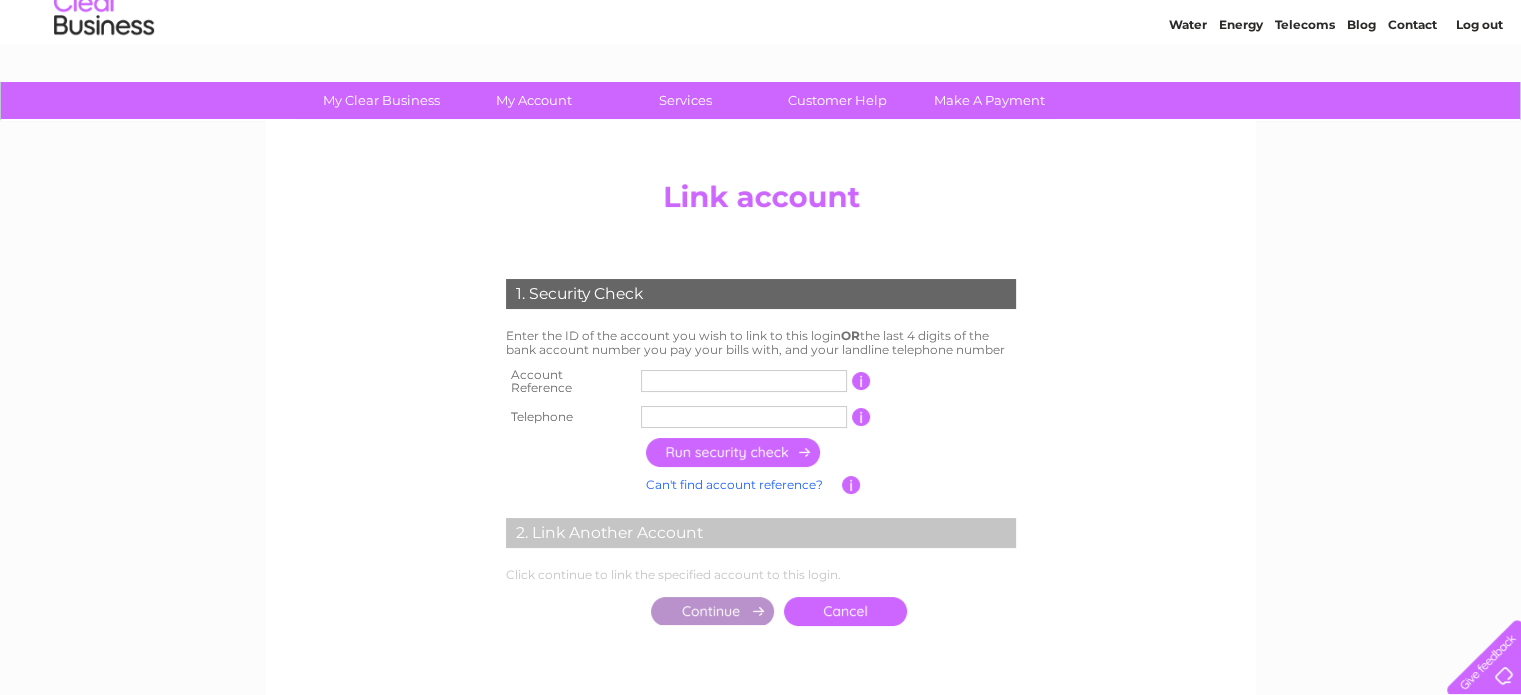 scroll, scrollTop: 100, scrollLeft: 0, axis: vertical 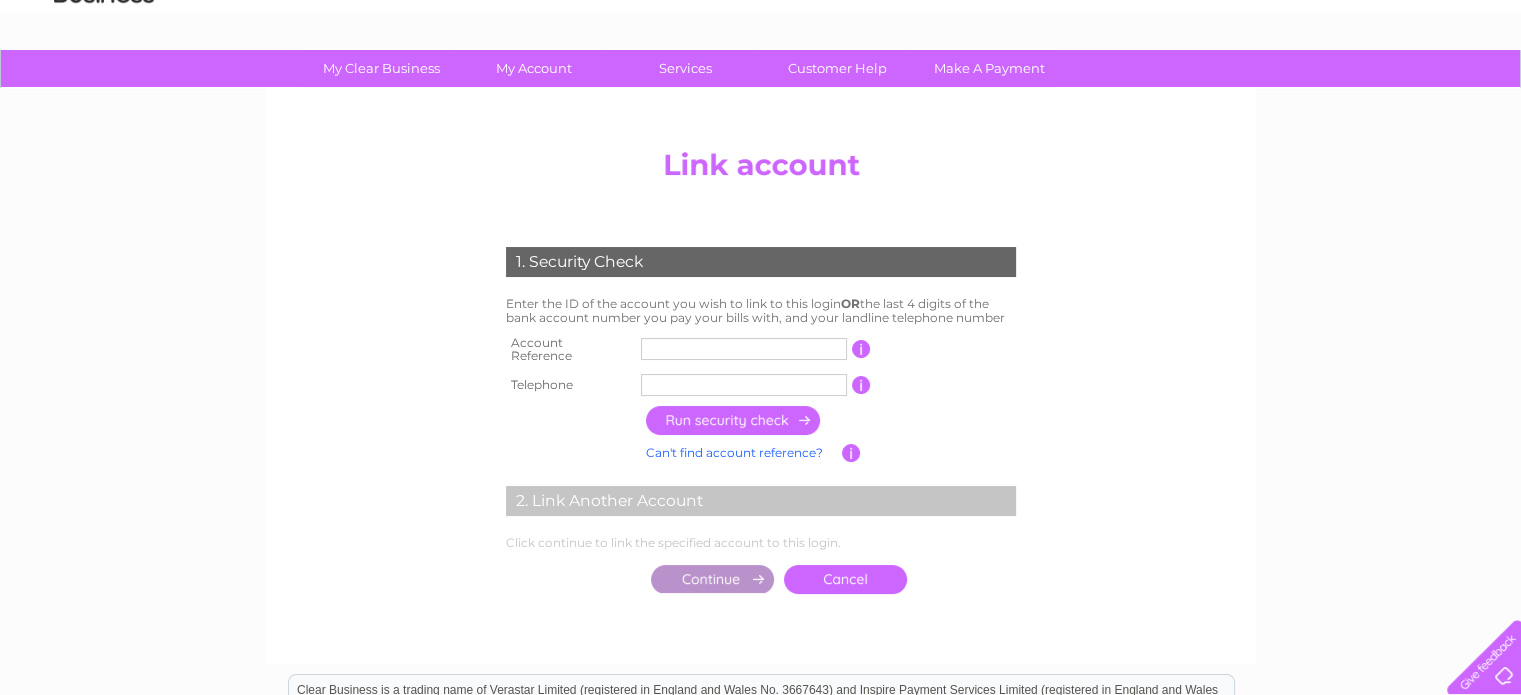 click at bounding box center (744, 349) 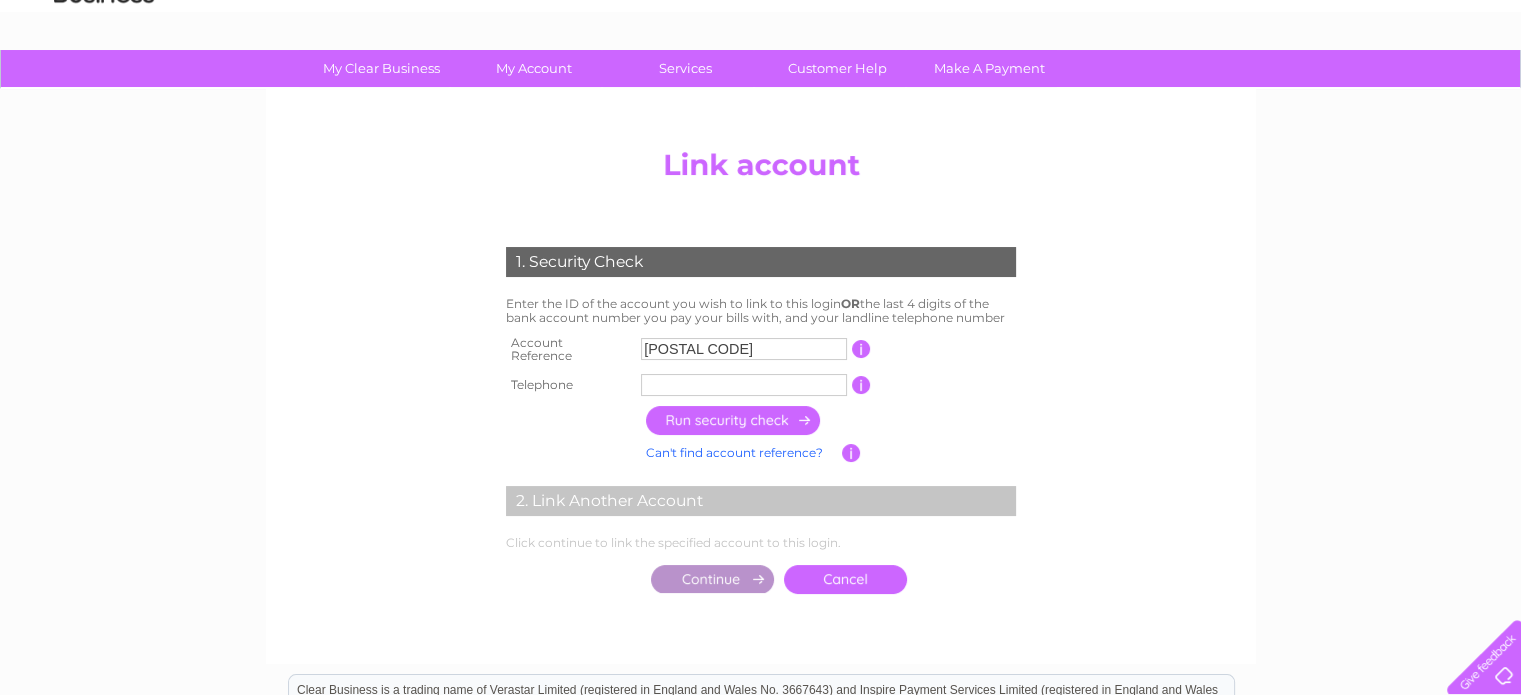 type on "20002776" 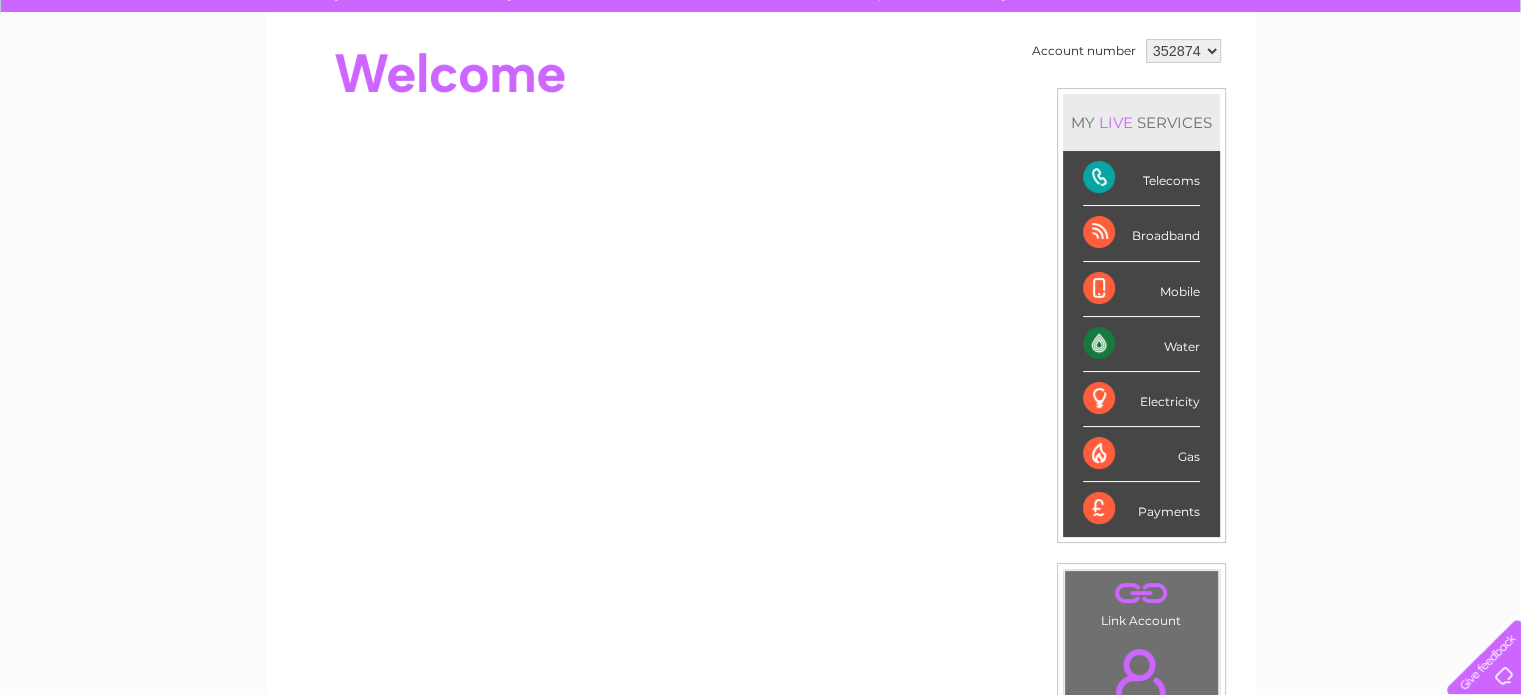scroll, scrollTop: 89, scrollLeft: 0, axis: vertical 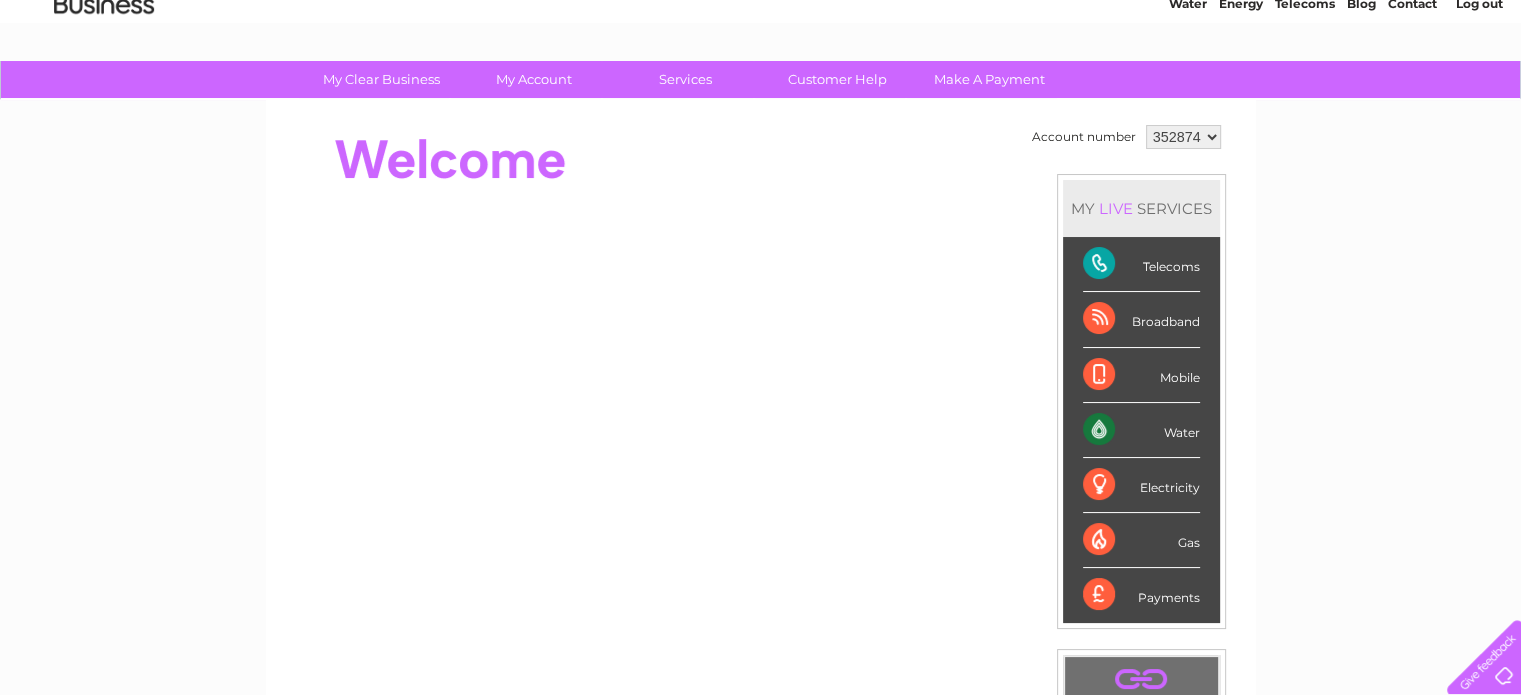 click on "[NUMBER]" at bounding box center (1183, 137) 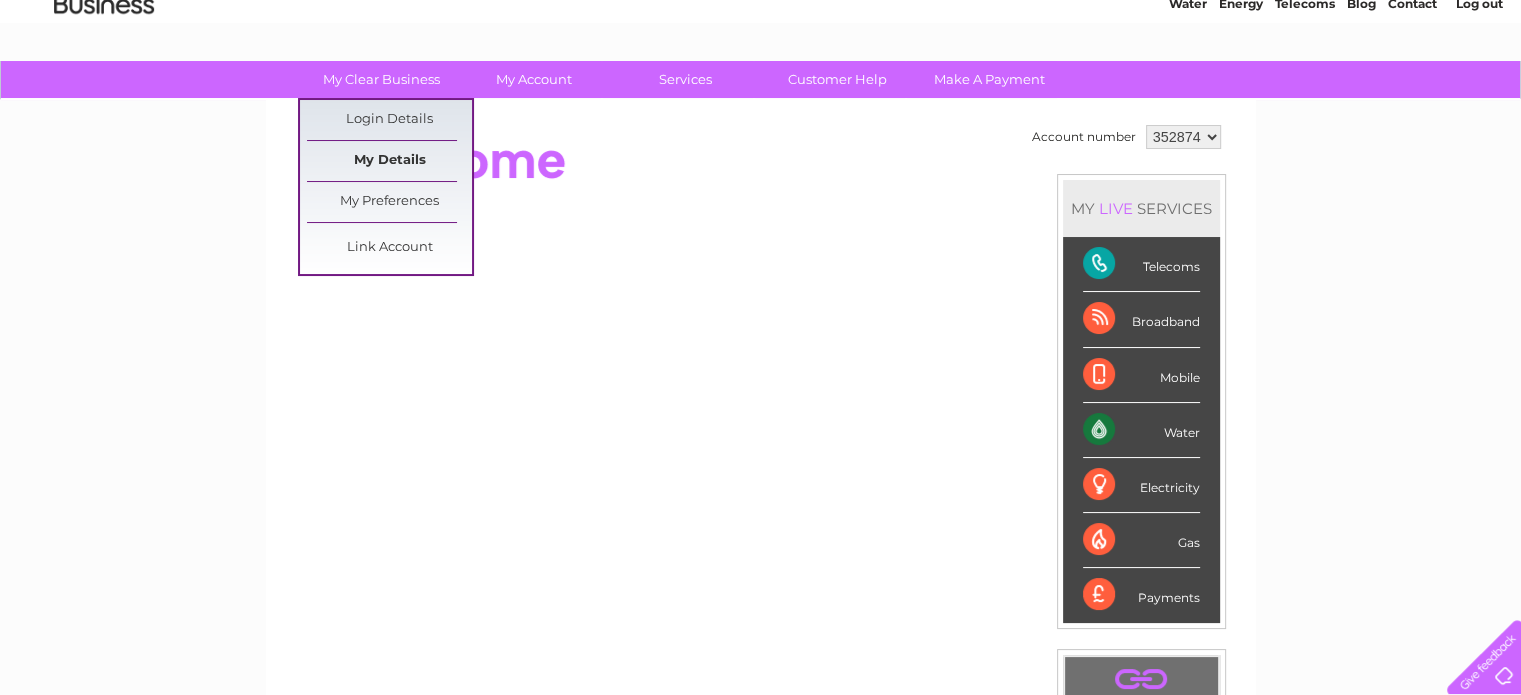 click on "My Details" at bounding box center [389, 161] 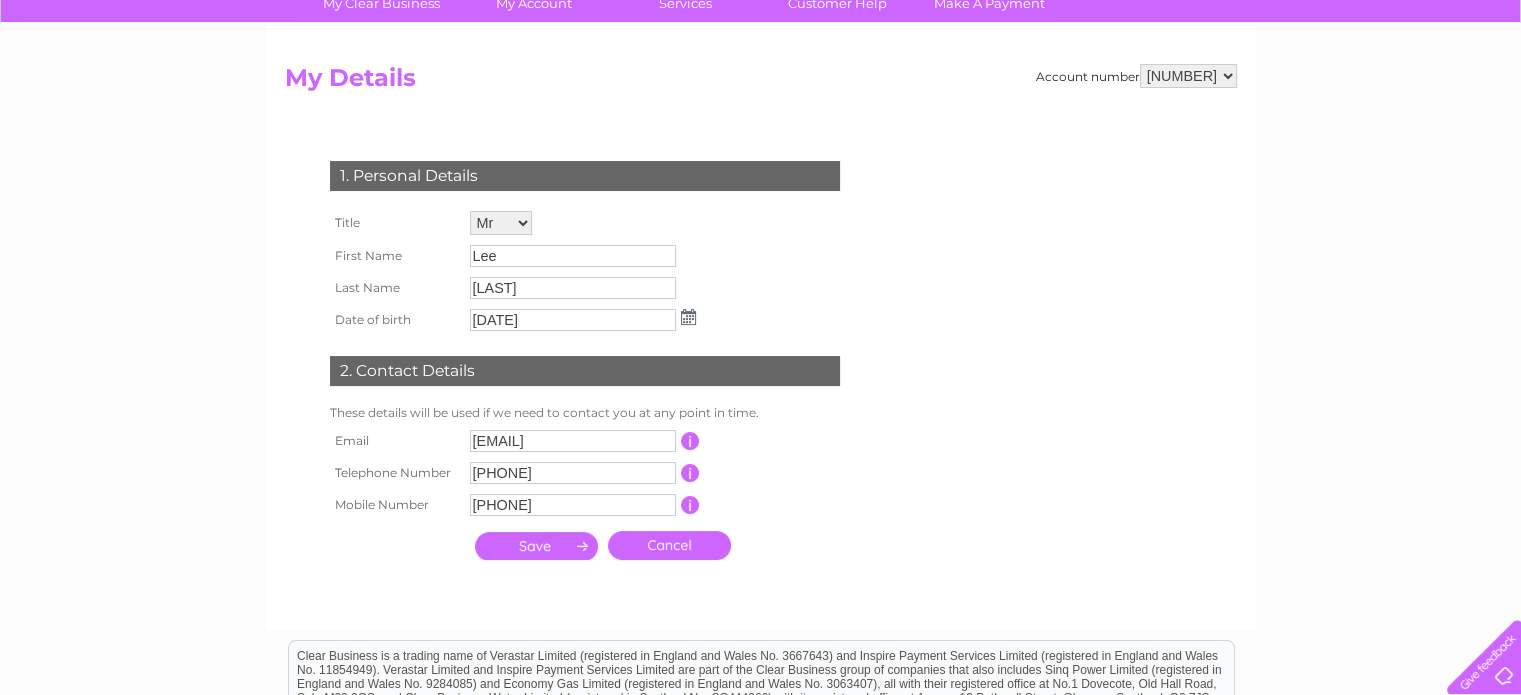 scroll, scrollTop: 200, scrollLeft: 0, axis: vertical 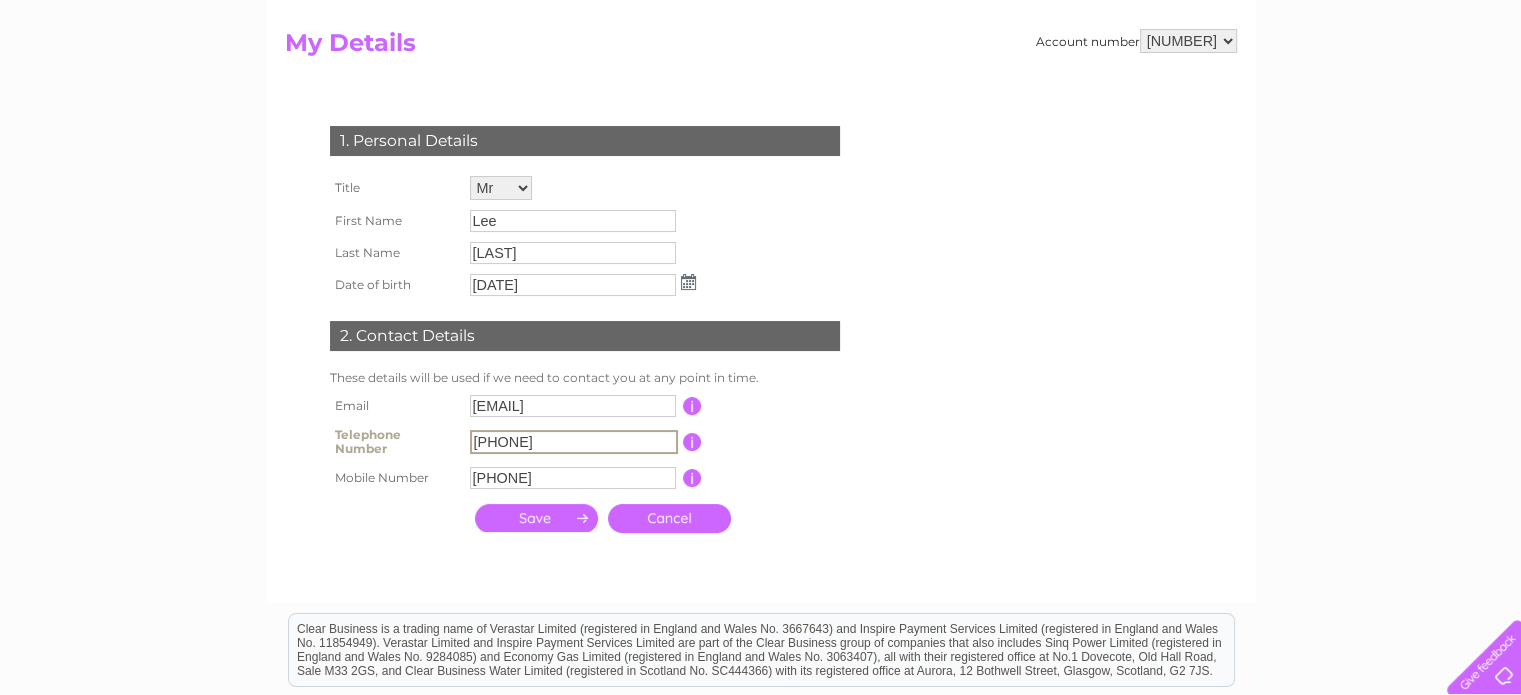 drag, startPoint x: 623, startPoint y: 445, endPoint x: 428, endPoint y: 440, distance: 195.06409 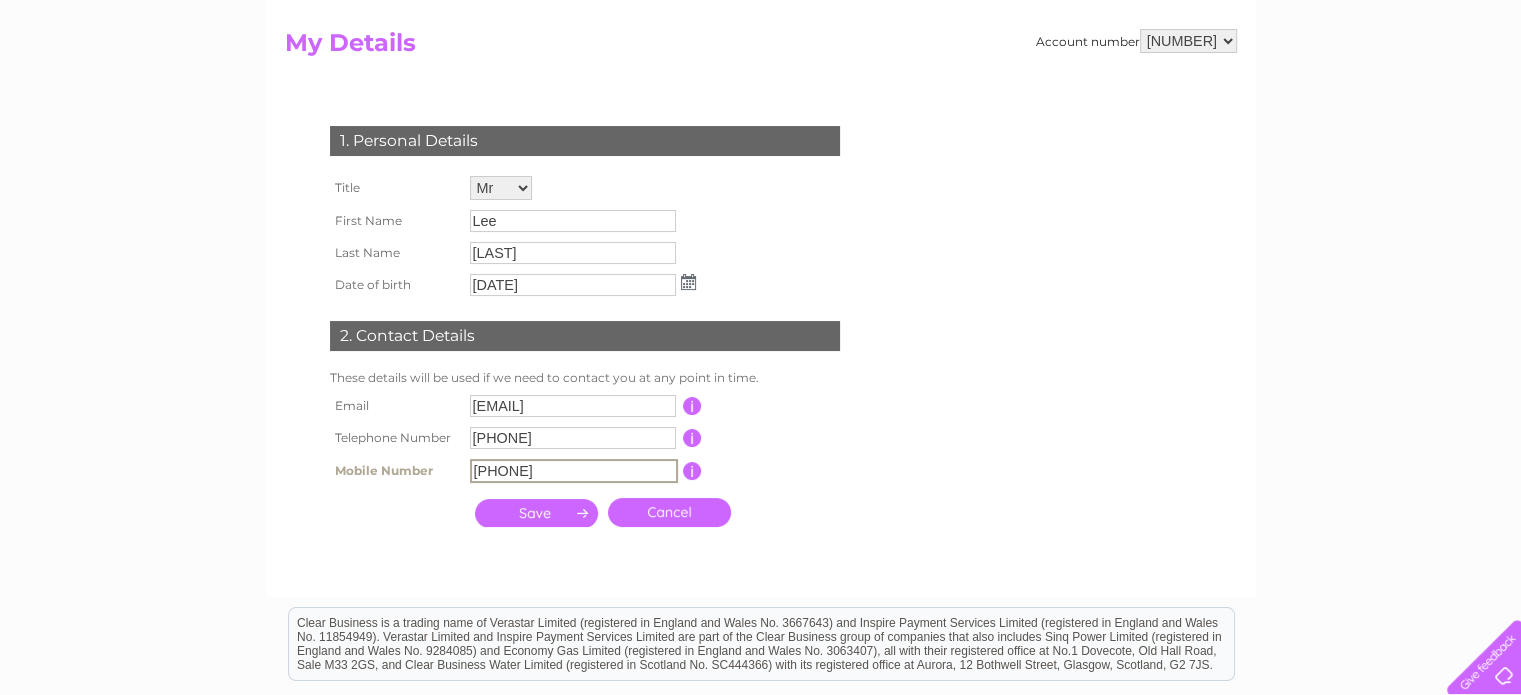 drag, startPoint x: 598, startPoint y: 487, endPoint x: 451, endPoint y: 476, distance: 147.411 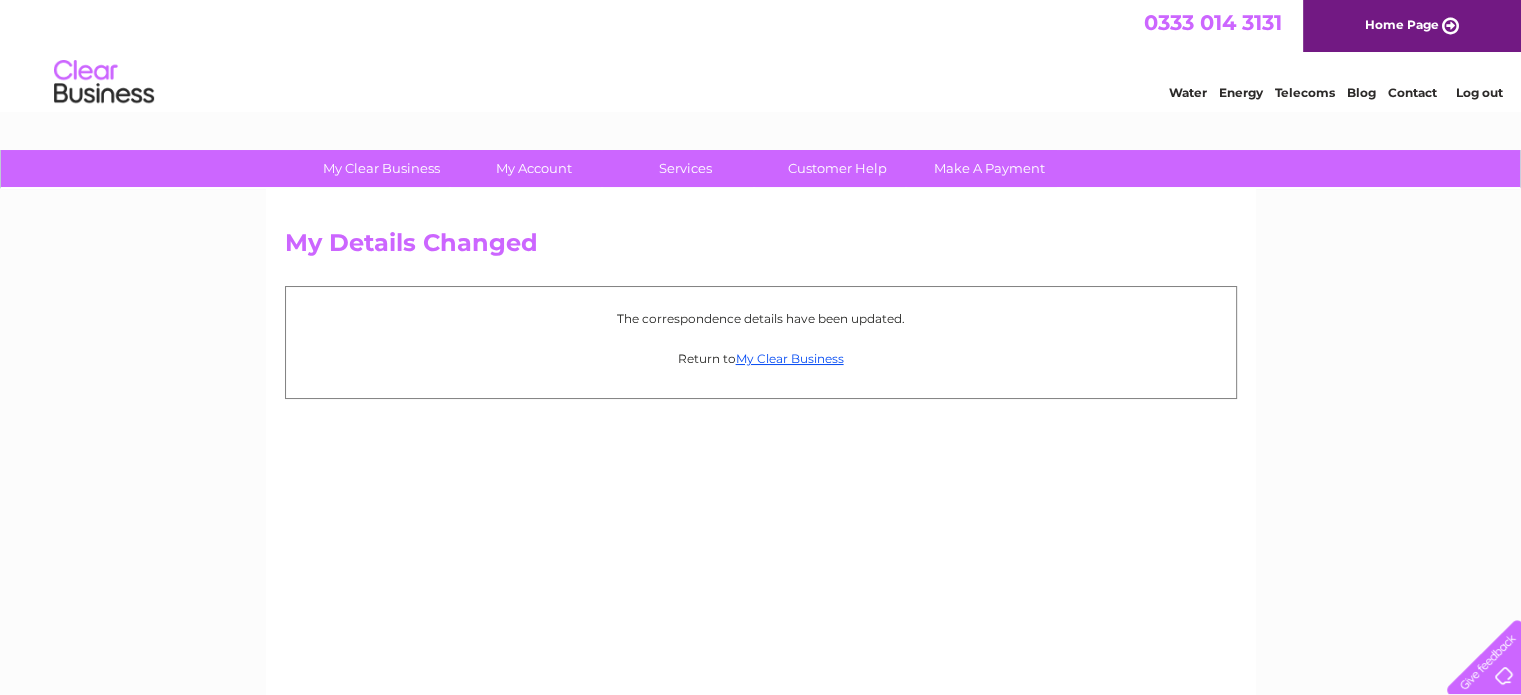 scroll, scrollTop: 0, scrollLeft: 0, axis: both 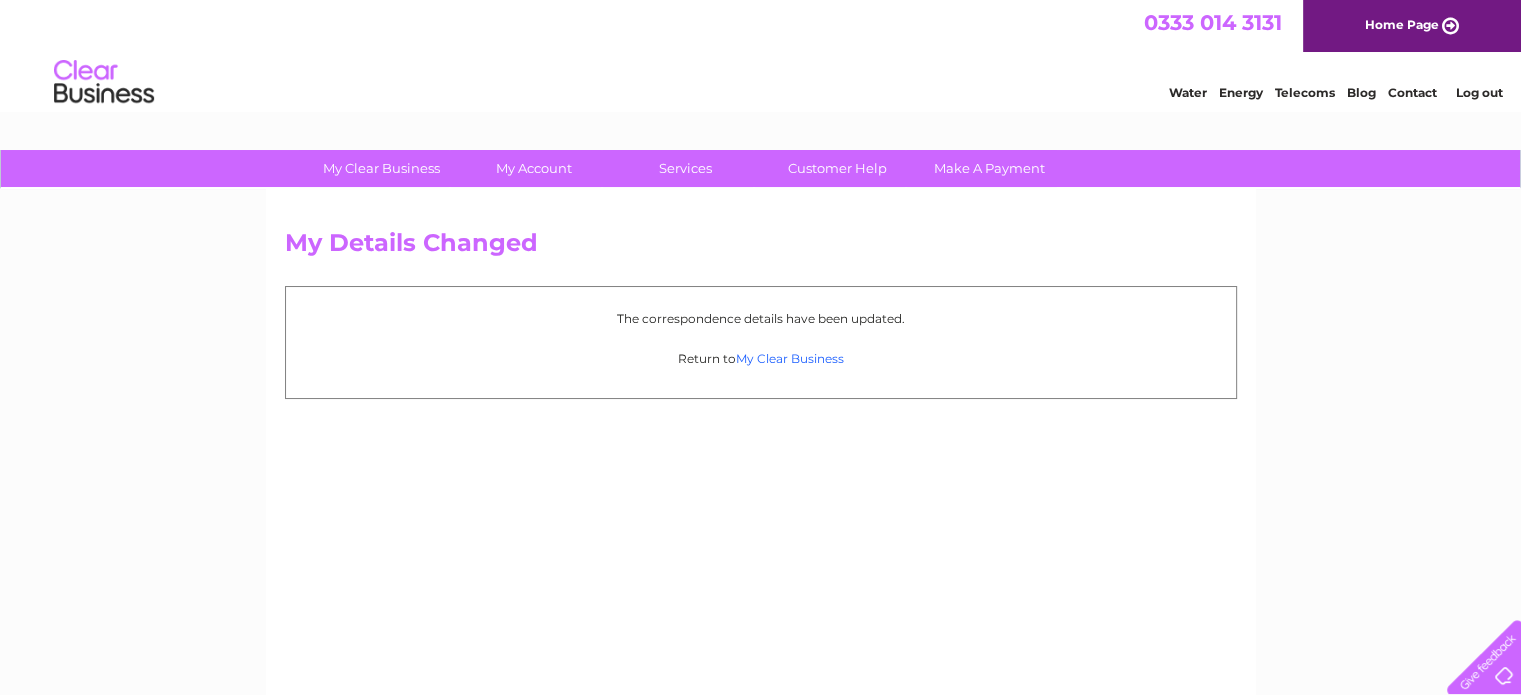 click on "My Clear Business" at bounding box center (790, 358) 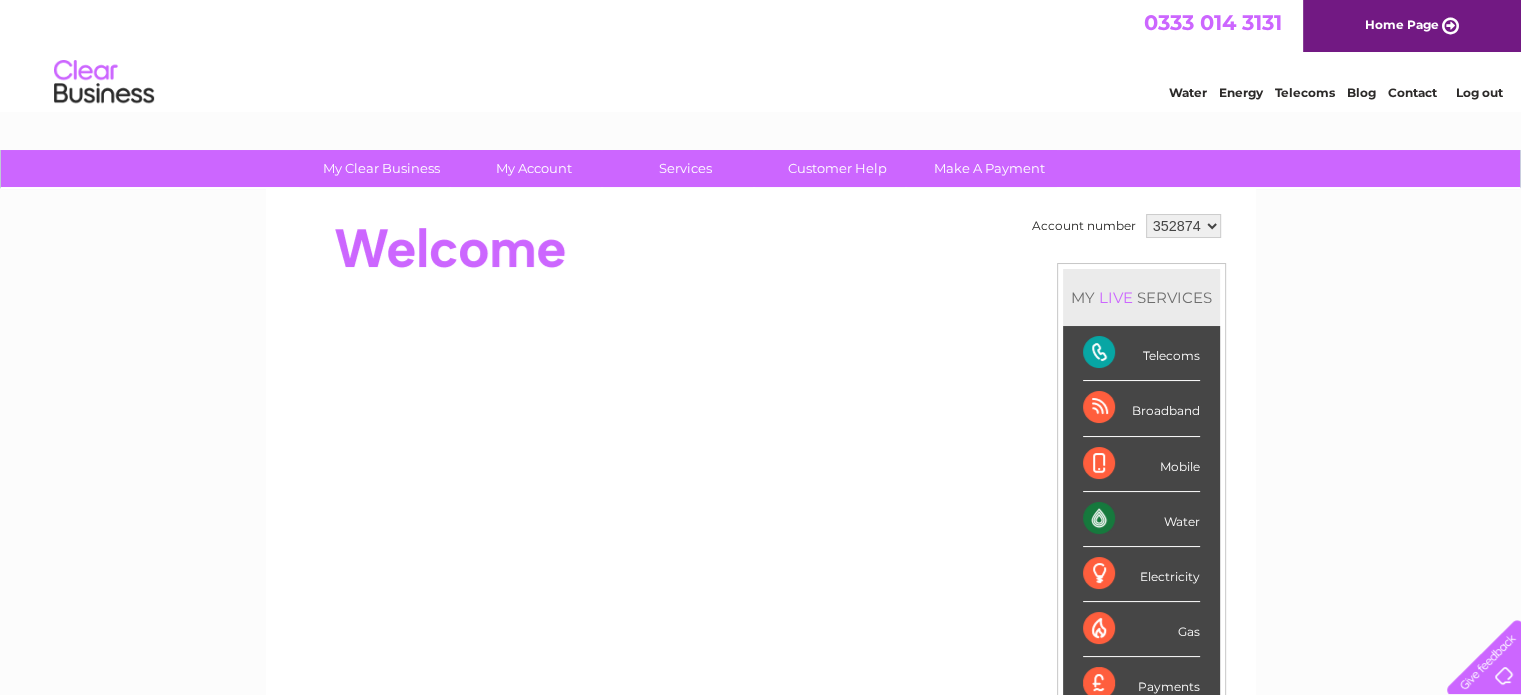 scroll, scrollTop: 0, scrollLeft: 0, axis: both 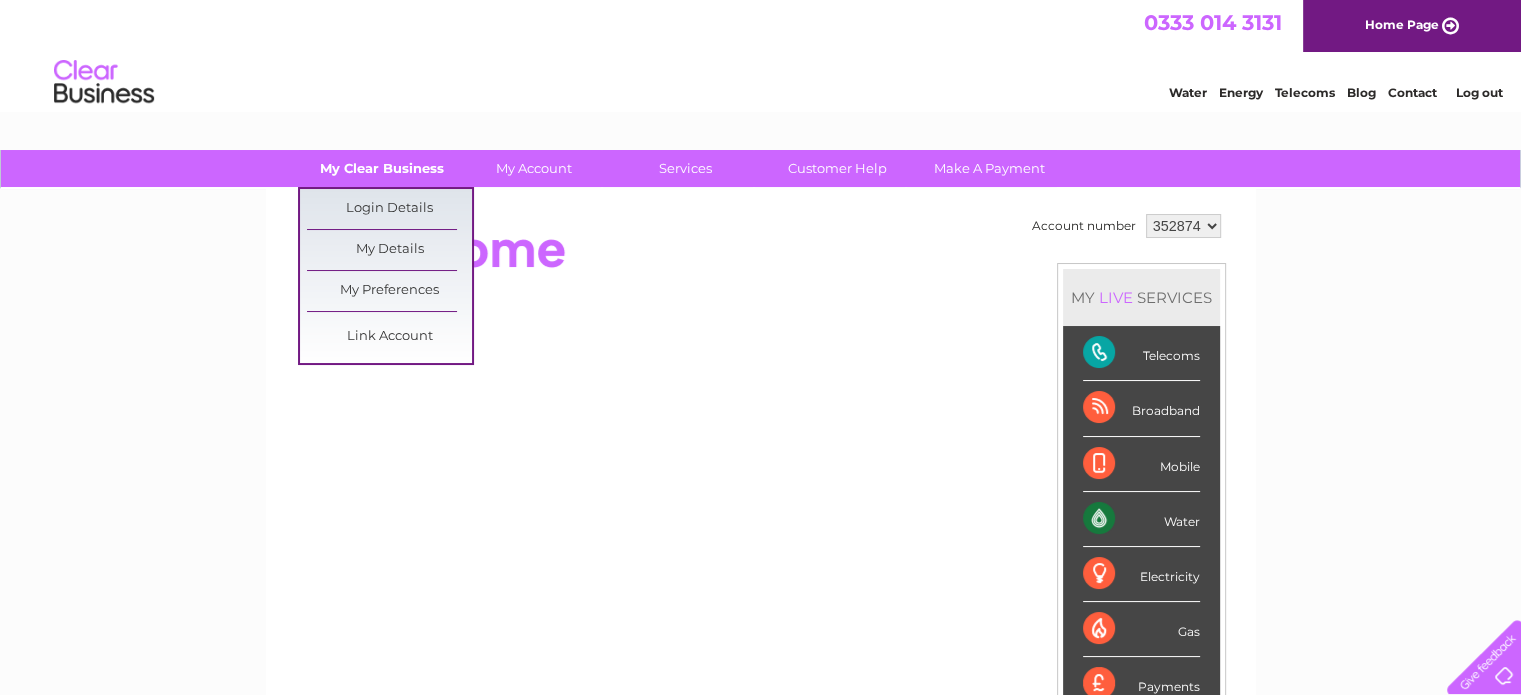 click on "My Clear Business" at bounding box center (381, 168) 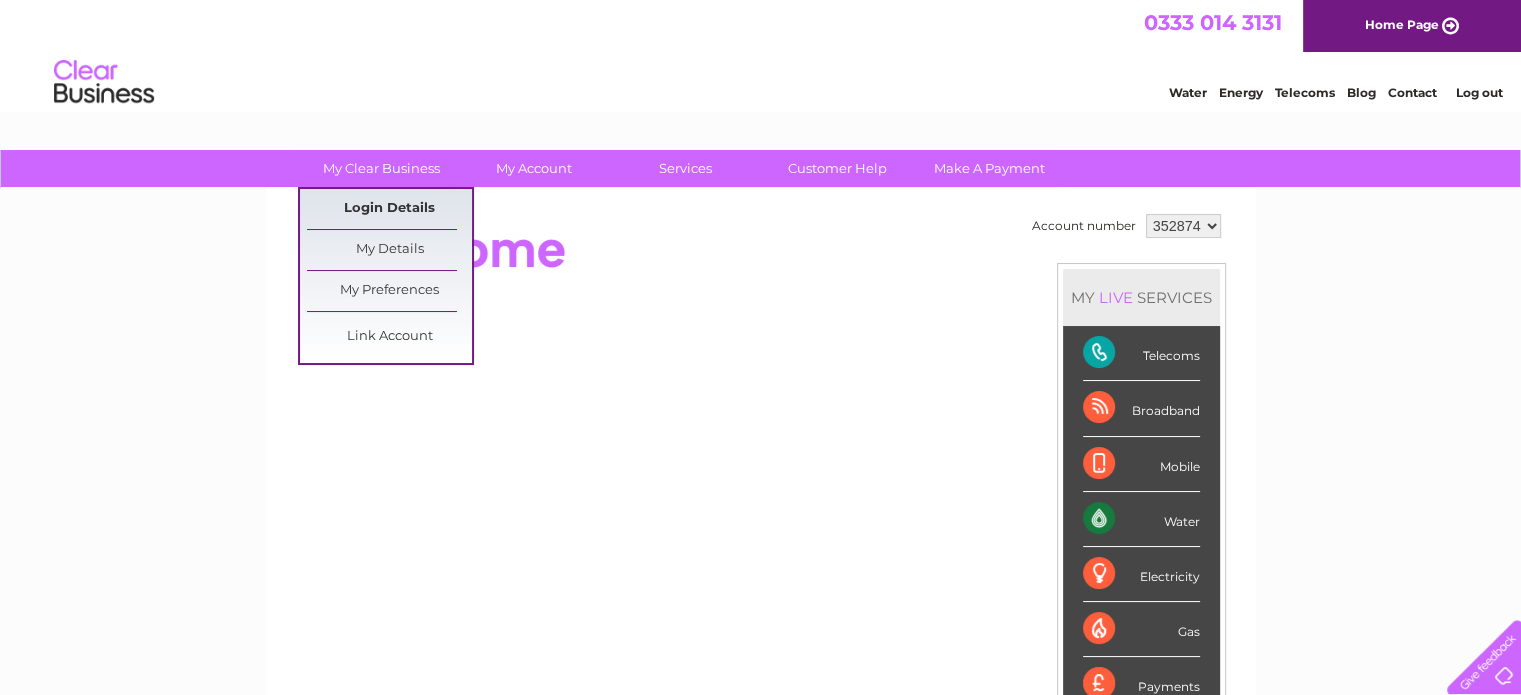 click on "Login Details" at bounding box center [389, 209] 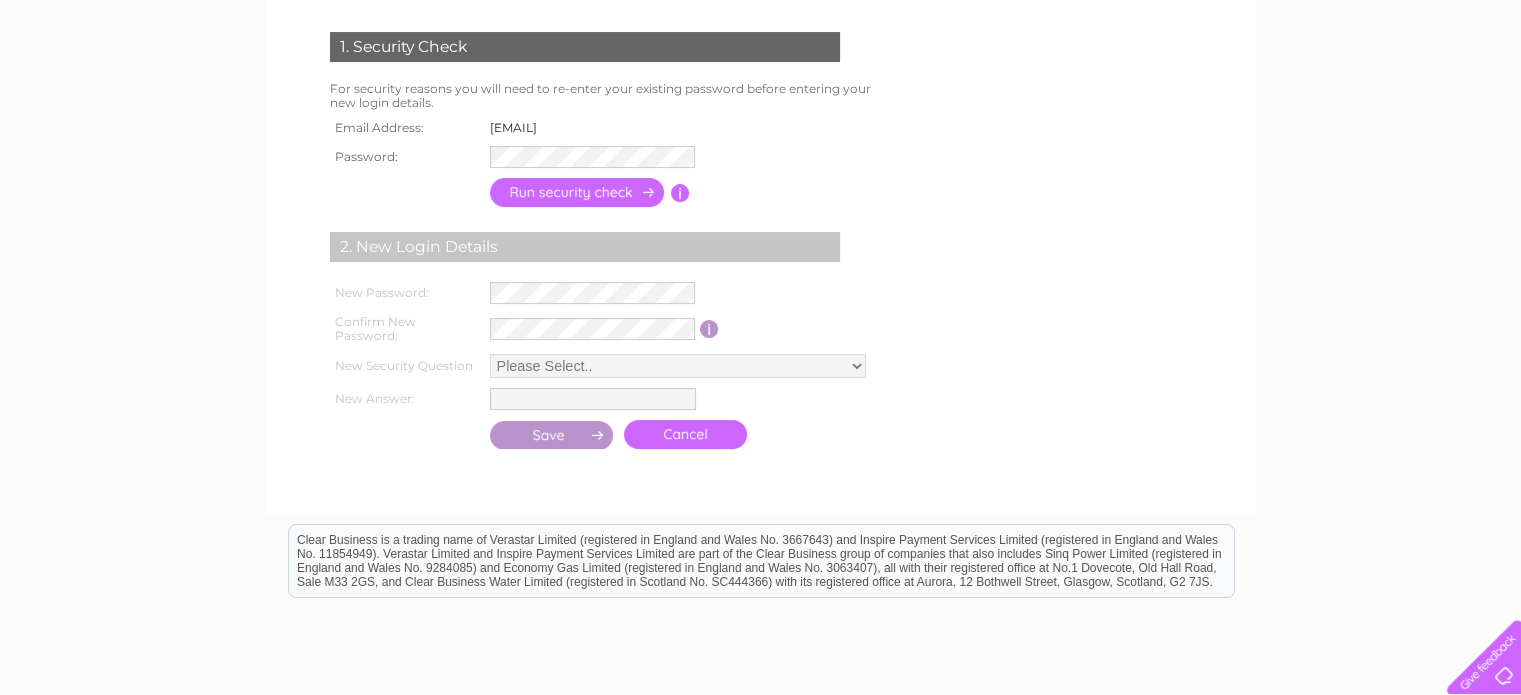 scroll, scrollTop: 400, scrollLeft: 0, axis: vertical 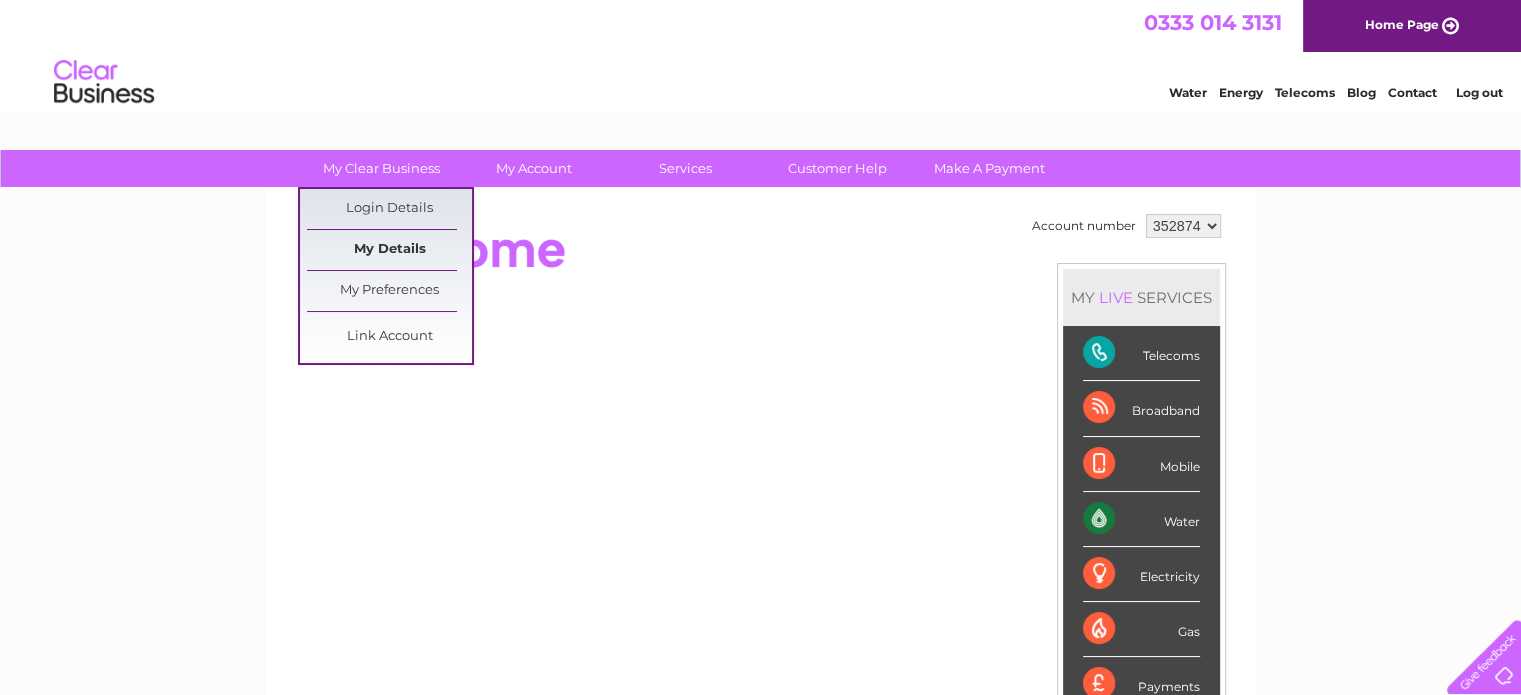 click on "My Details" at bounding box center (389, 250) 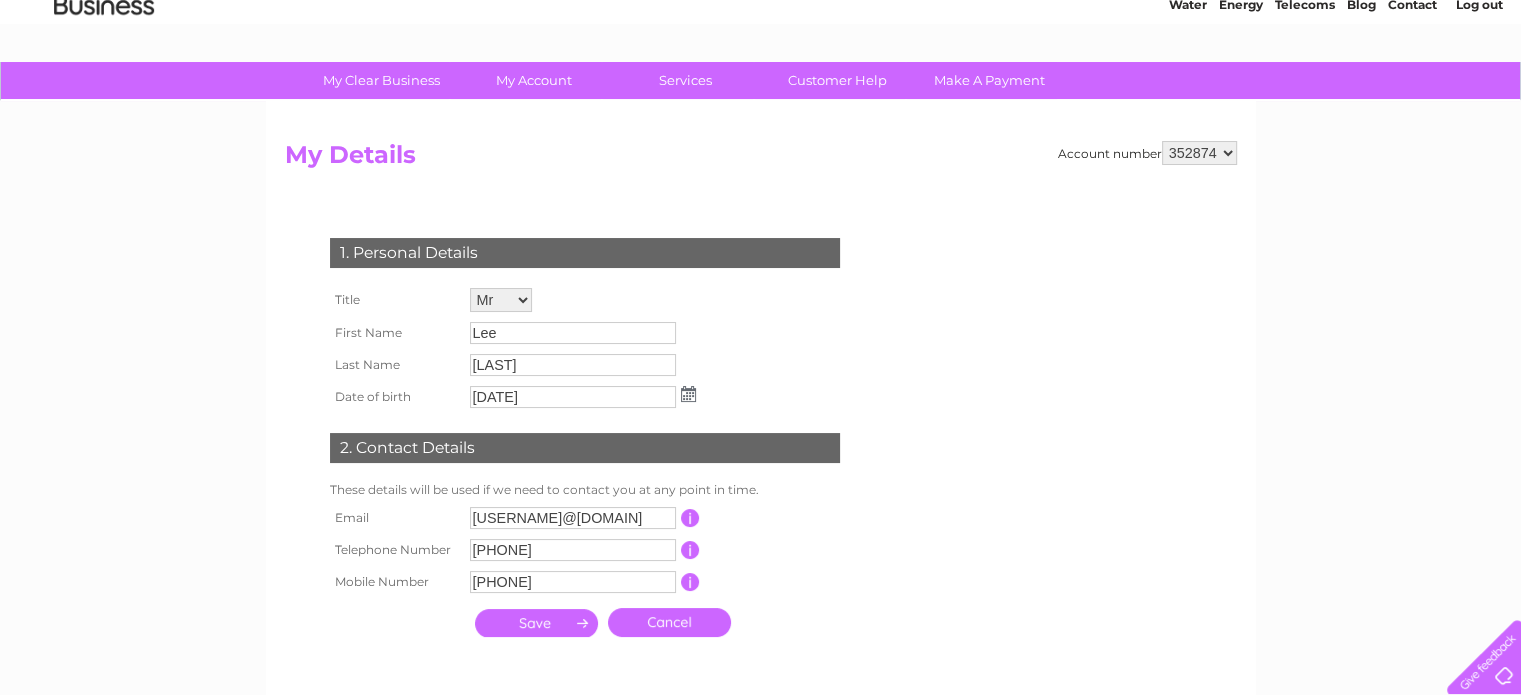 scroll, scrollTop: 0, scrollLeft: 0, axis: both 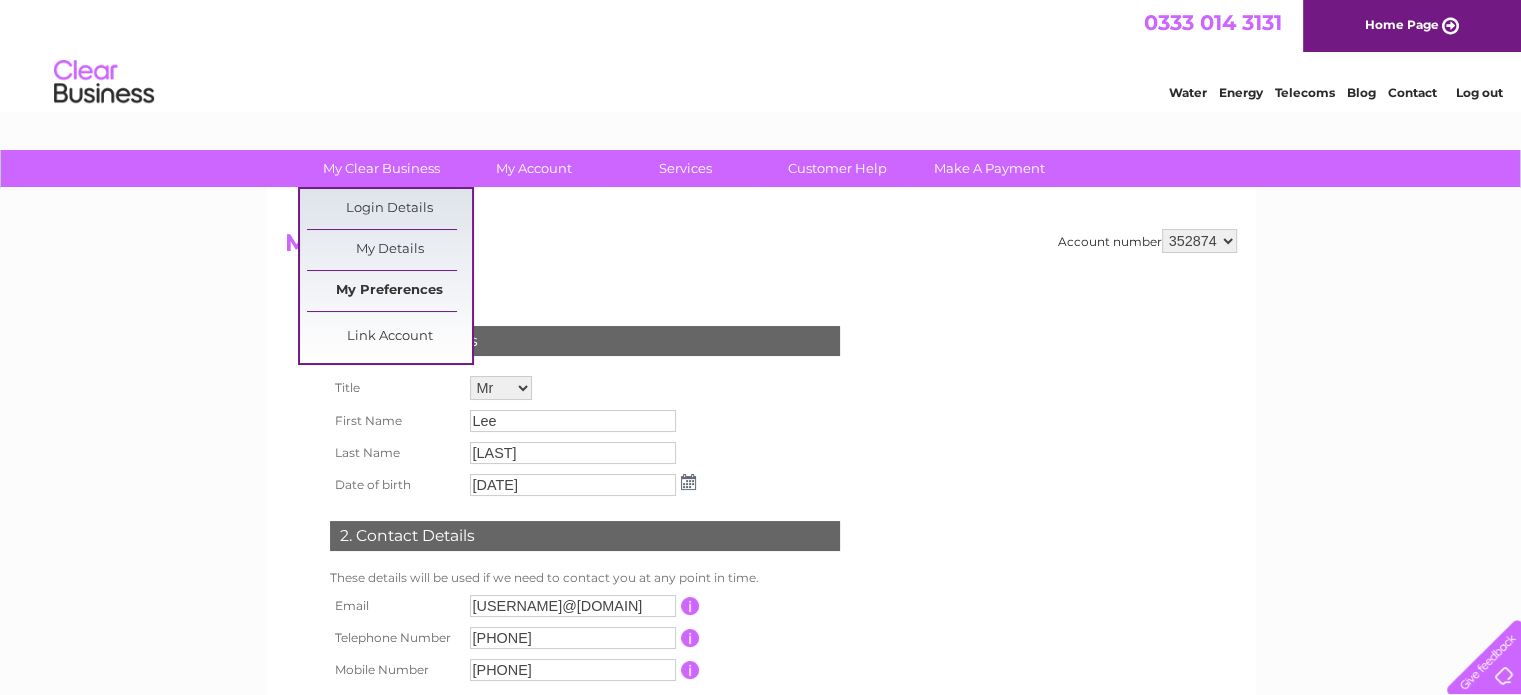 click on "My Preferences" at bounding box center [389, 291] 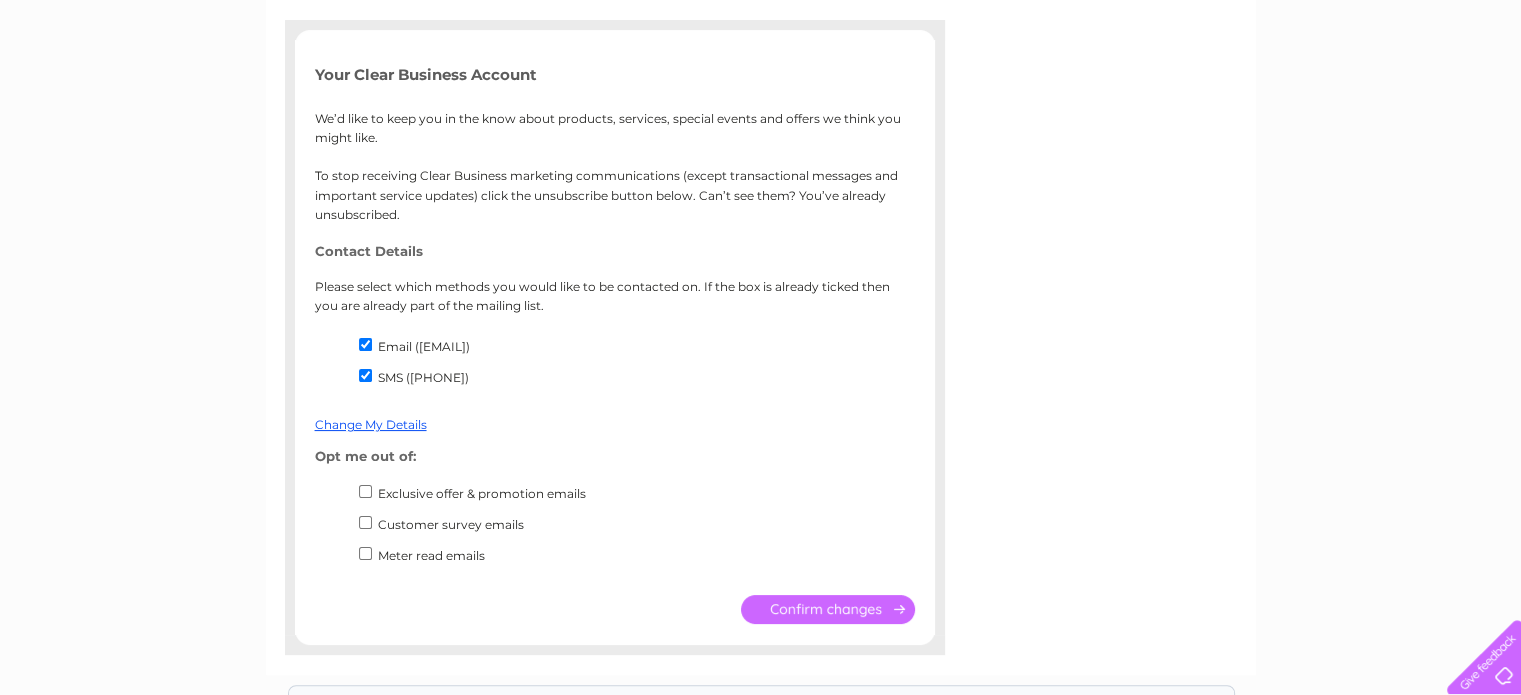 scroll, scrollTop: 300, scrollLeft: 0, axis: vertical 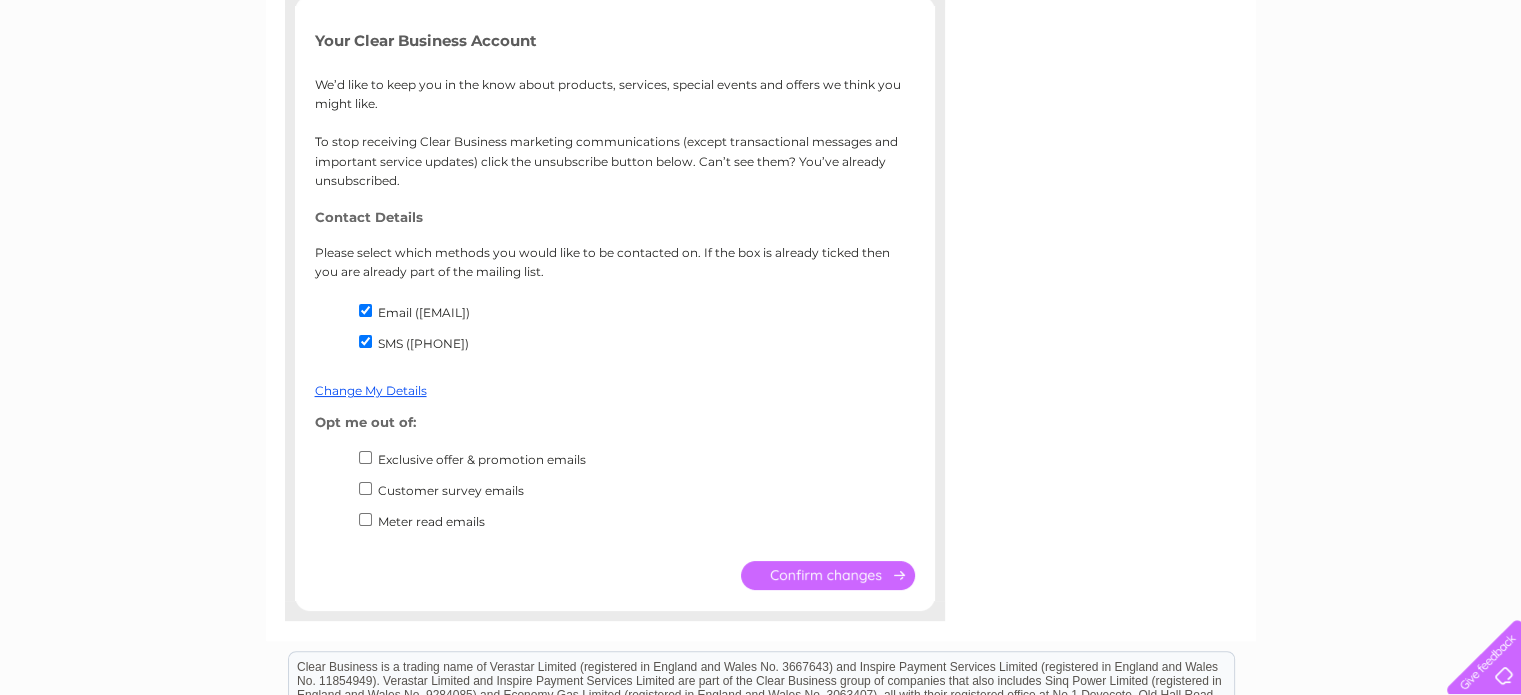 click on "SMS ([PHONE])" at bounding box center [365, 341] 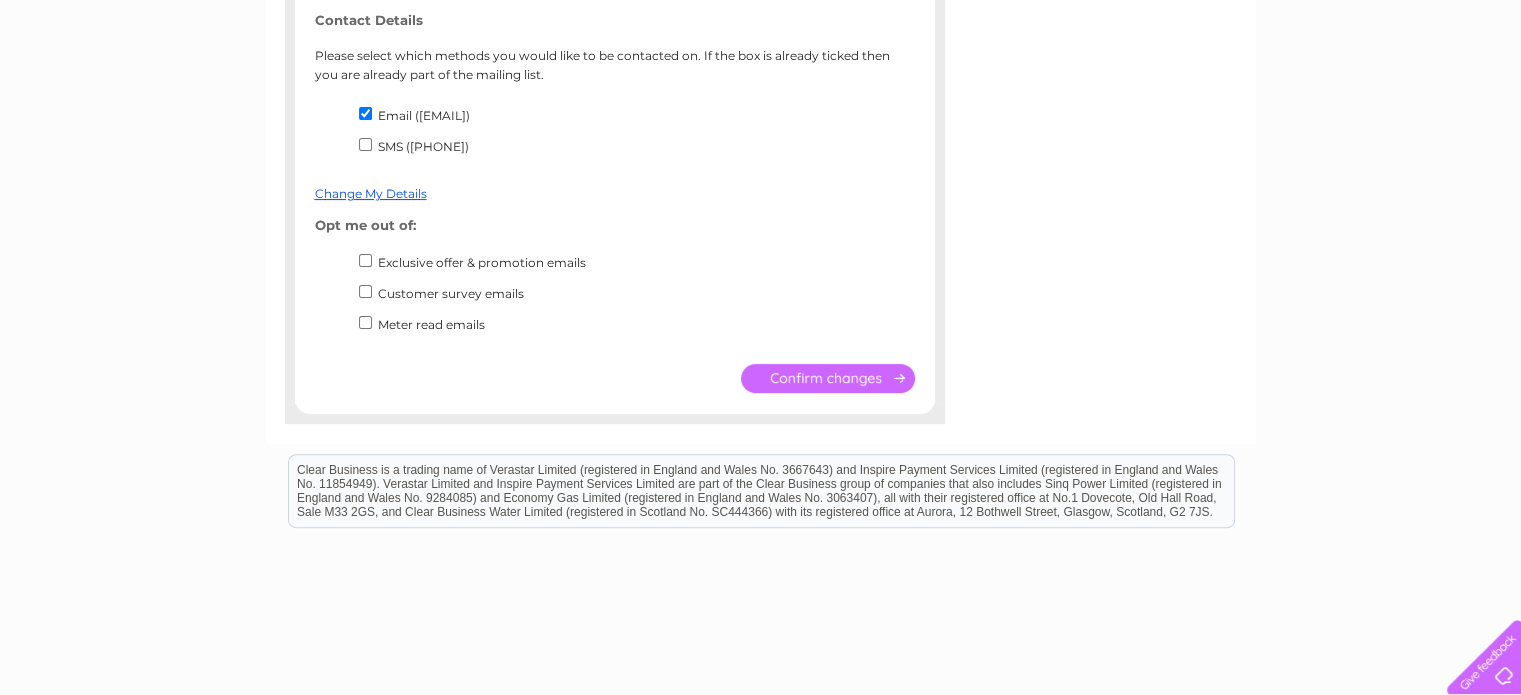 scroll, scrollTop: 500, scrollLeft: 0, axis: vertical 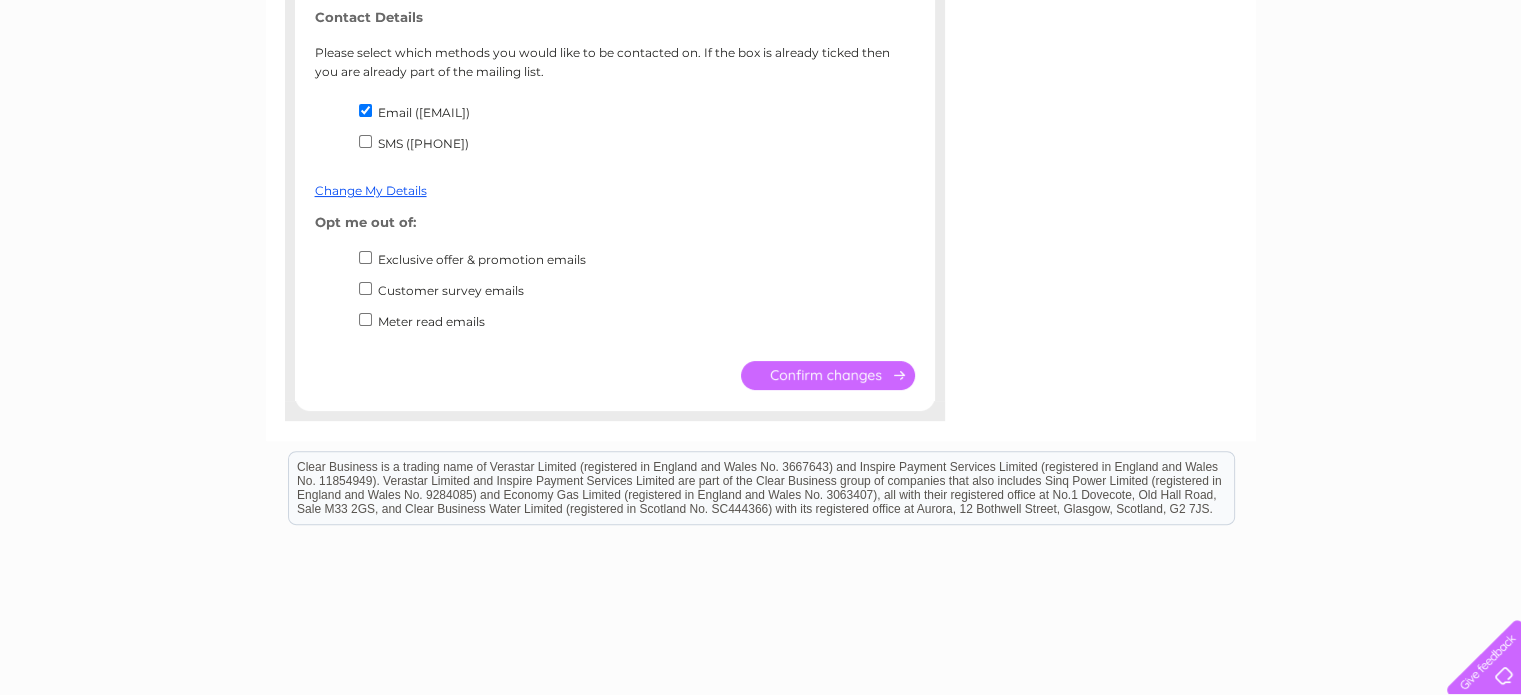 click on "Exclusive offer & promotion emails" at bounding box center (365, 257) 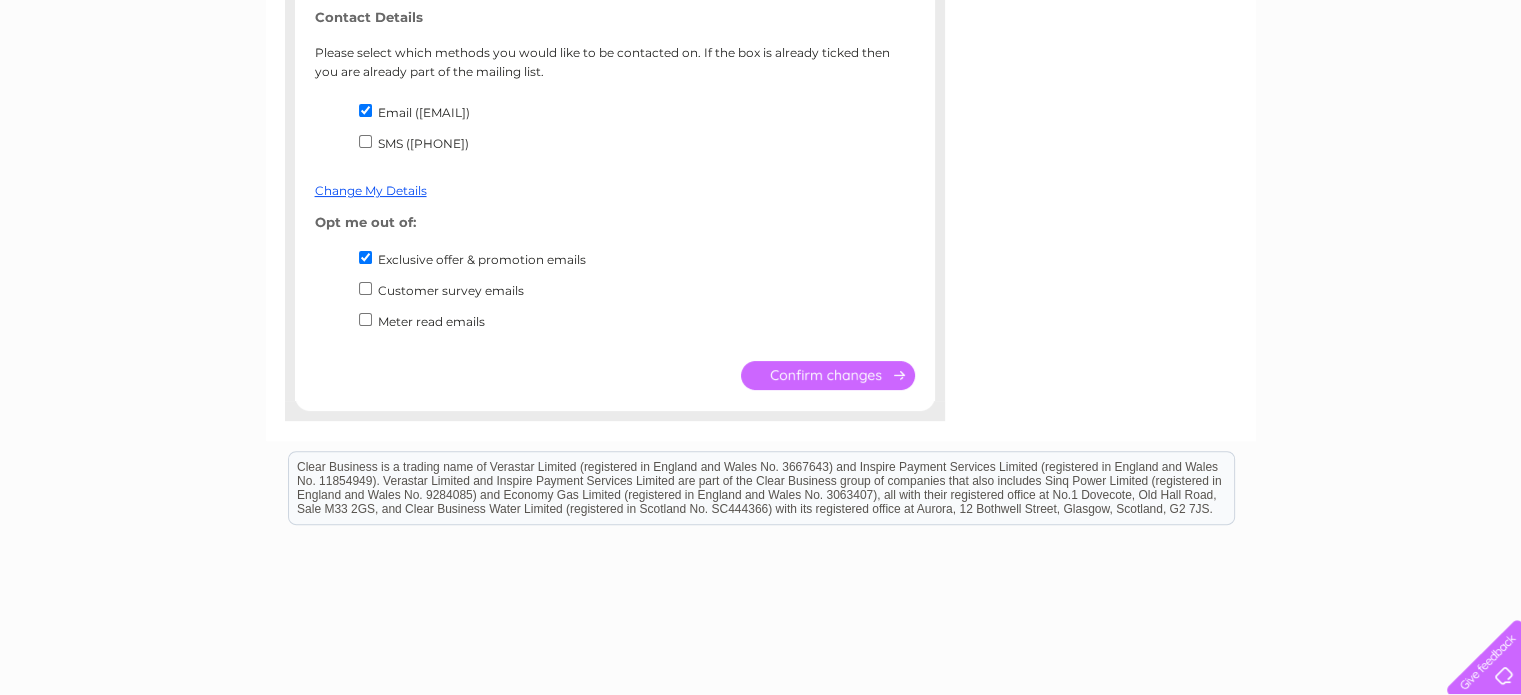 click on "Customer survey emails" at bounding box center (365, 288) 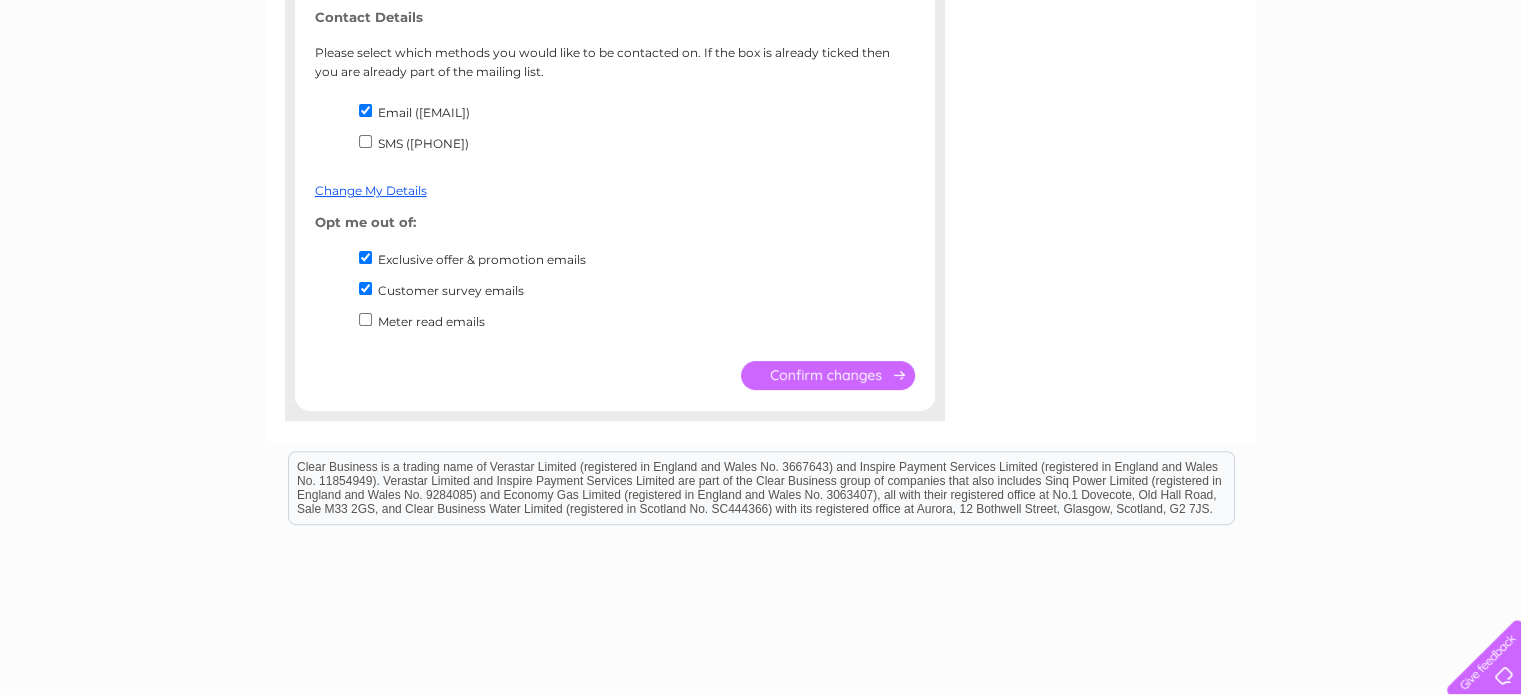 click at bounding box center [828, 375] 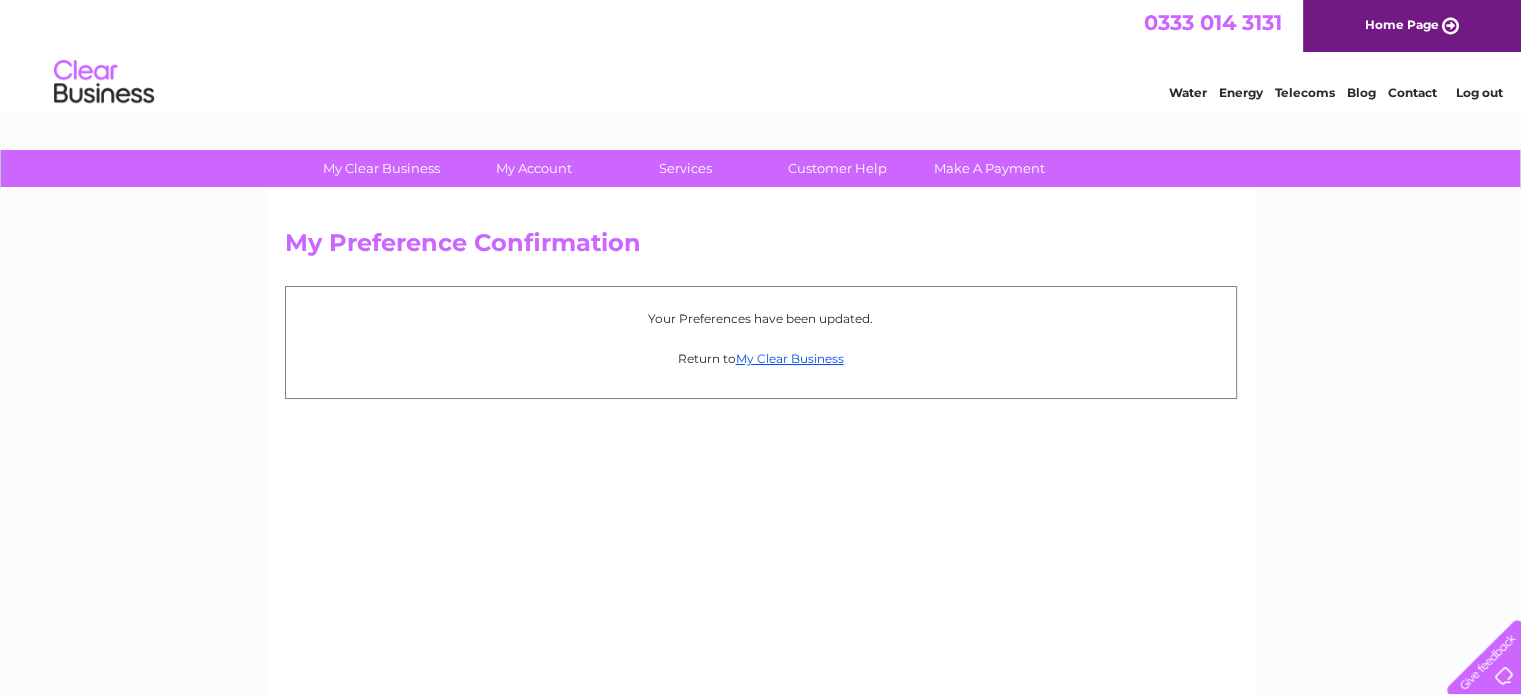 scroll, scrollTop: 0, scrollLeft: 0, axis: both 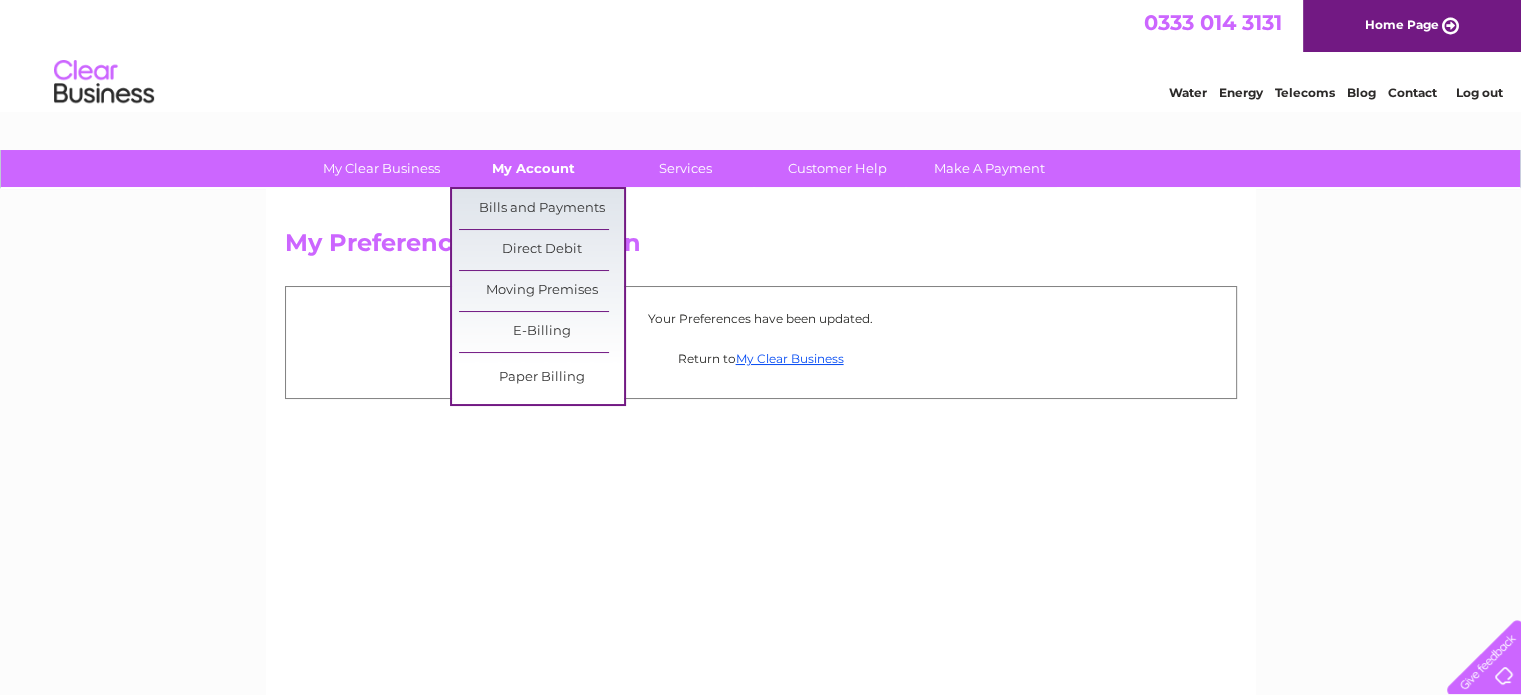 click on "My Account" at bounding box center (533, 168) 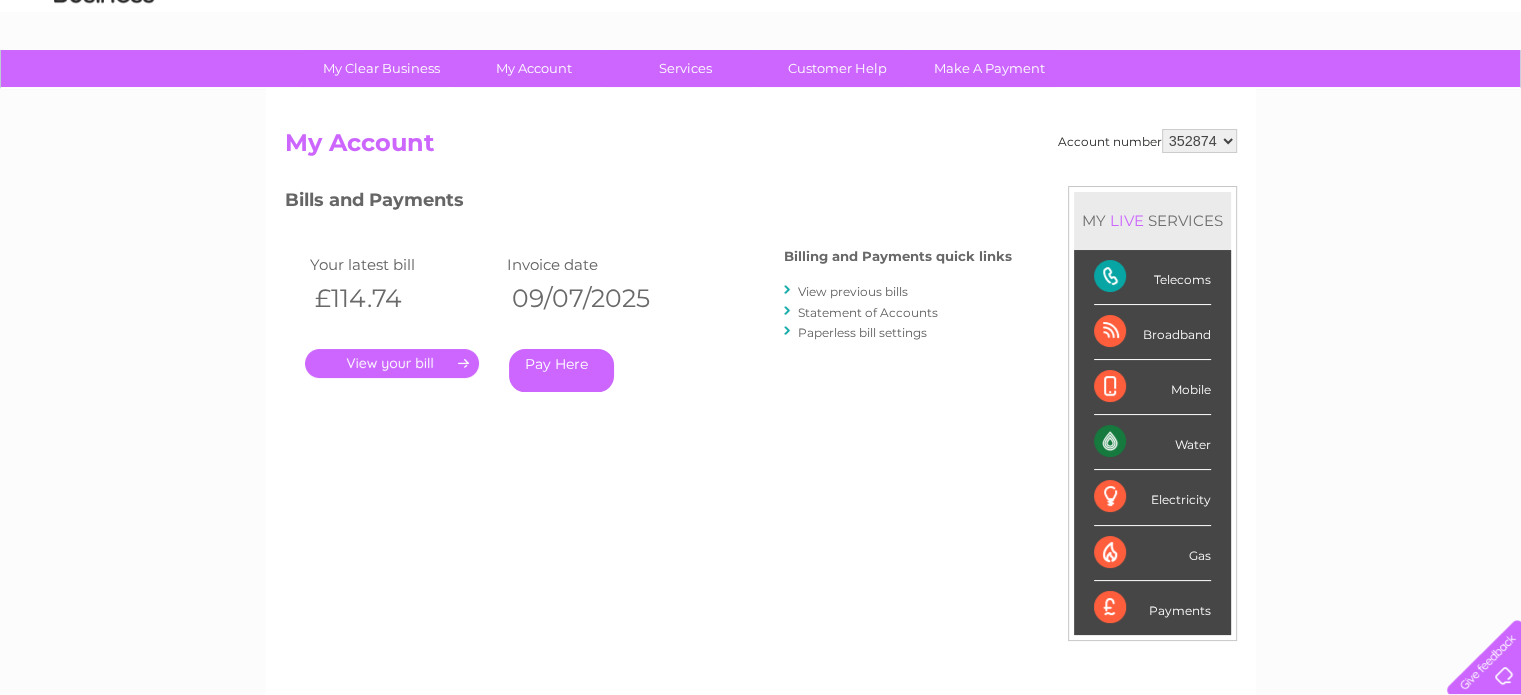 scroll, scrollTop: 100, scrollLeft: 0, axis: vertical 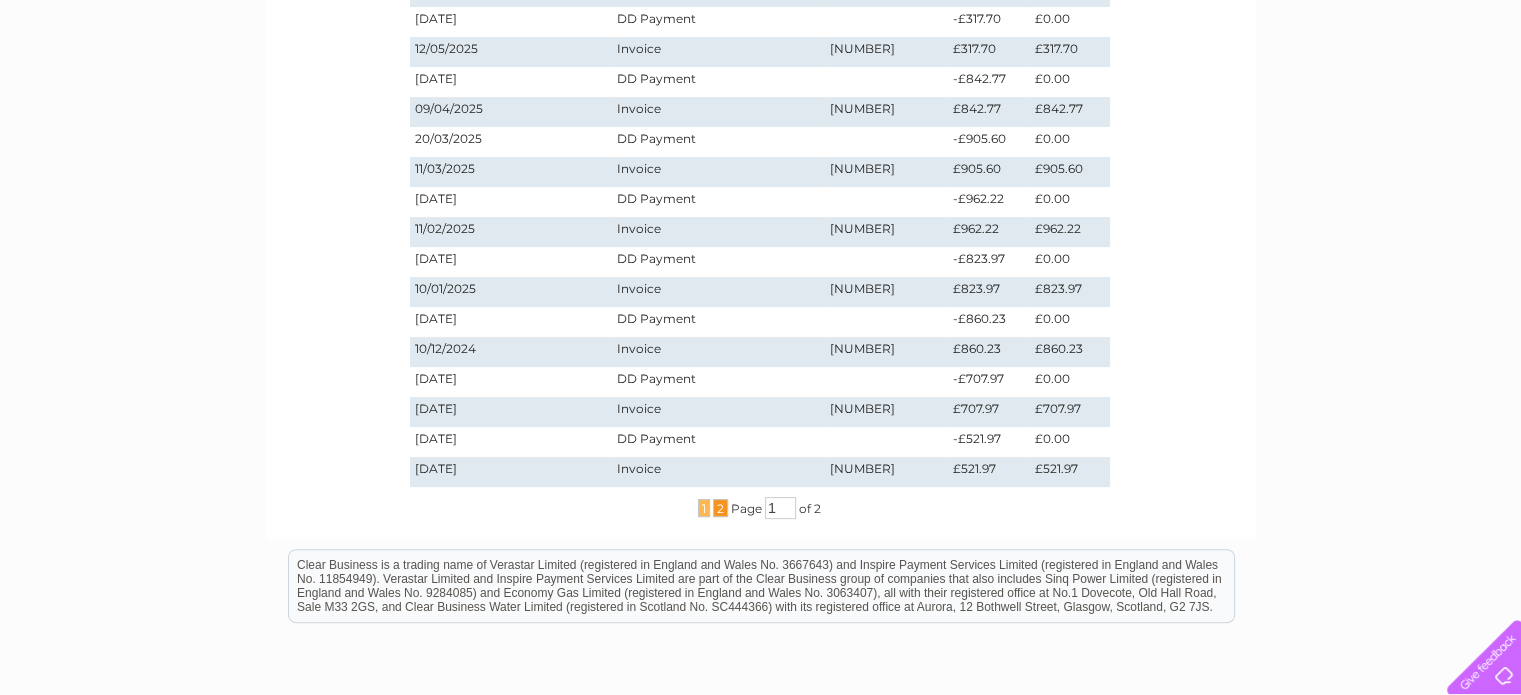 click on "2" at bounding box center [720, 508] 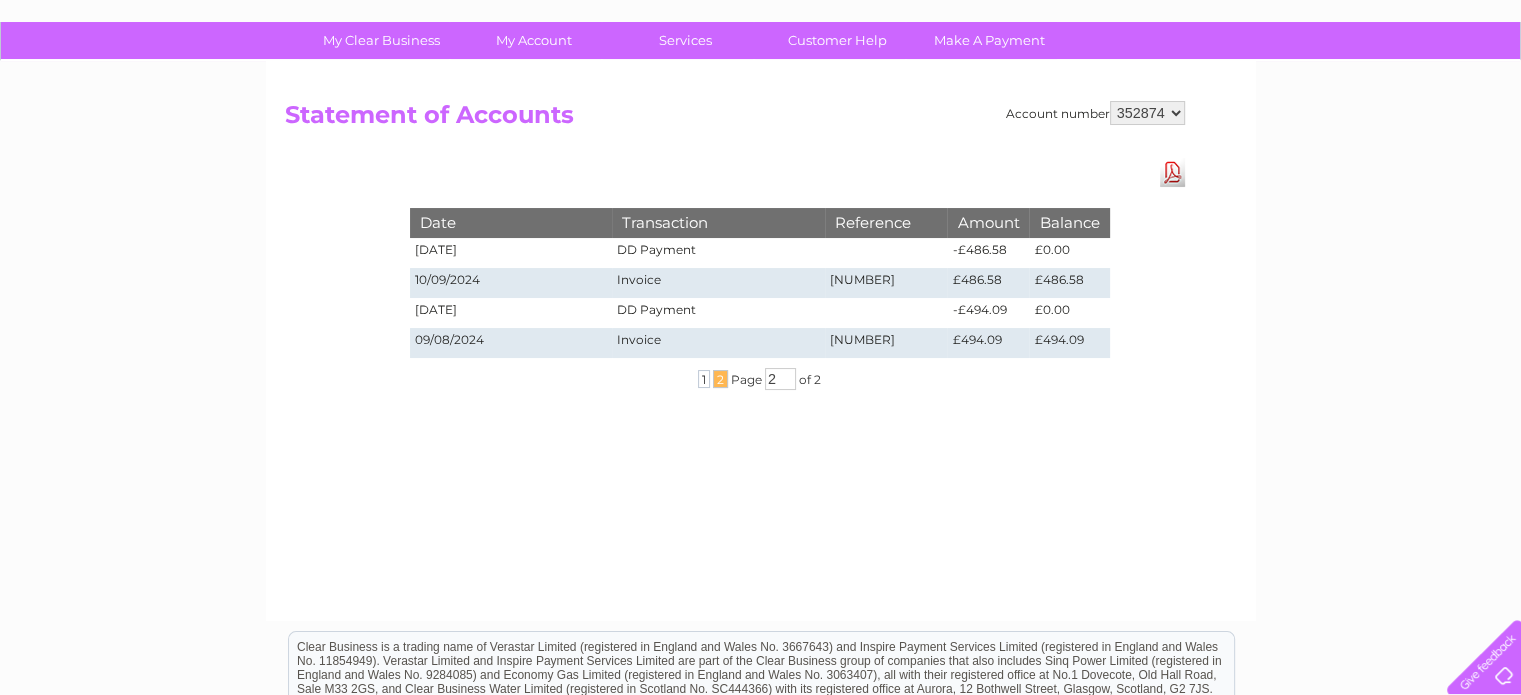 scroll, scrollTop: 0, scrollLeft: 0, axis: both 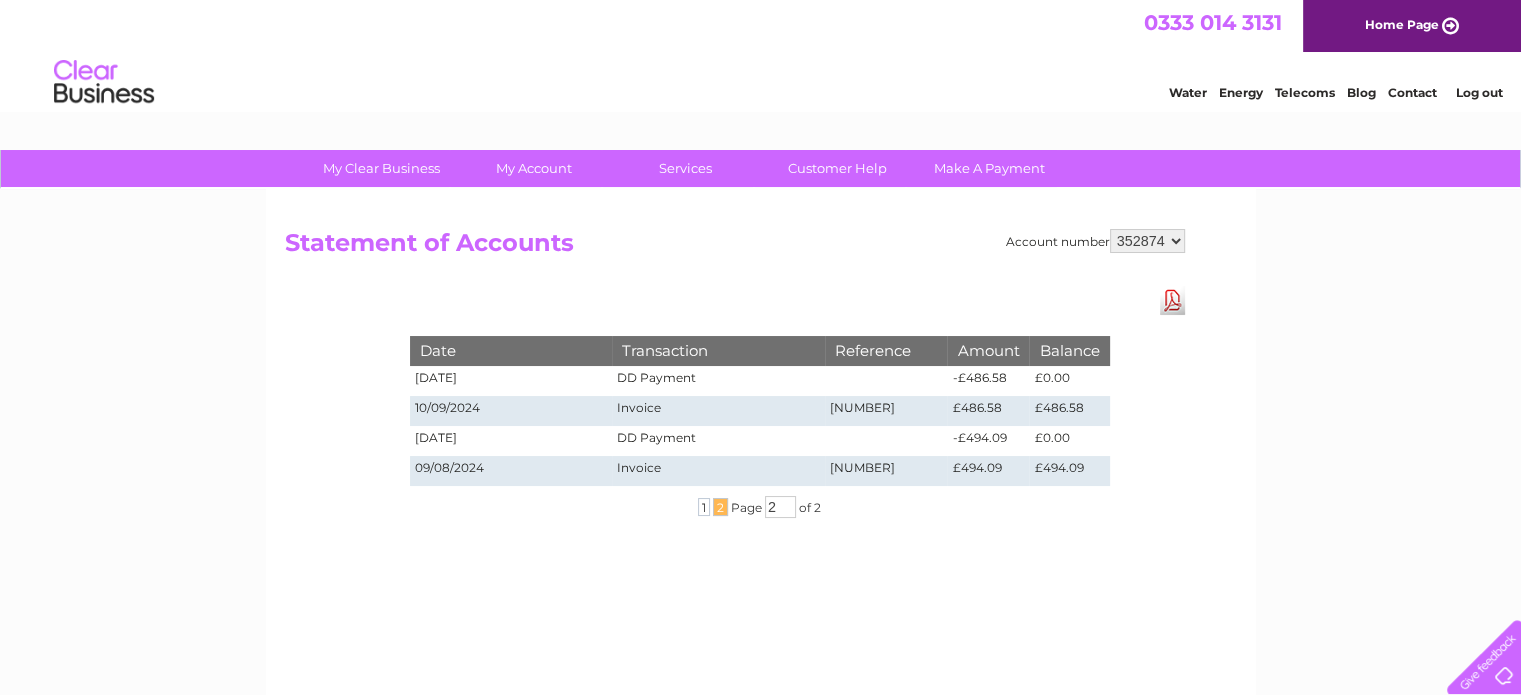 click on "Download Pdf" at bounding box center [1172, 300] 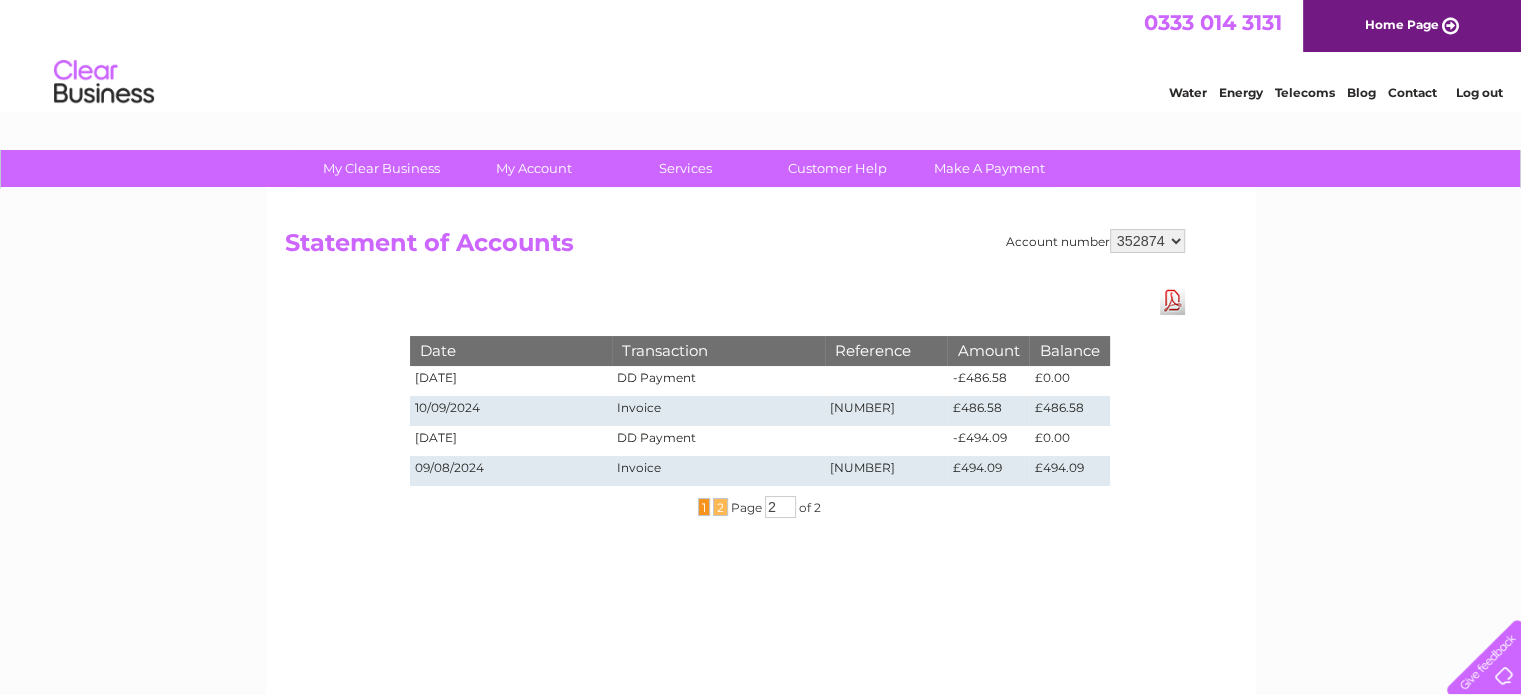 click on "1" at bounding box center [704, 507] 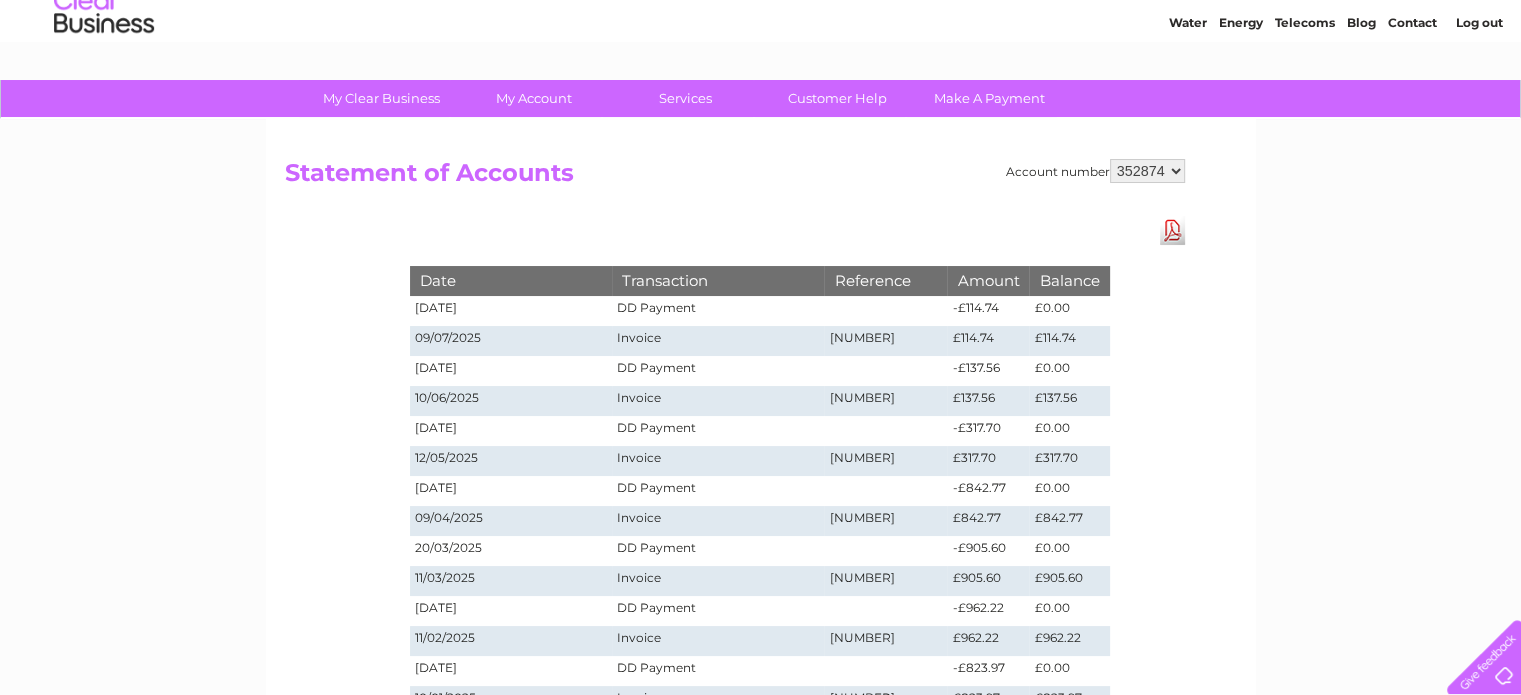 scroll, scrollTop: 0, scrollLeft: 0, axis: both 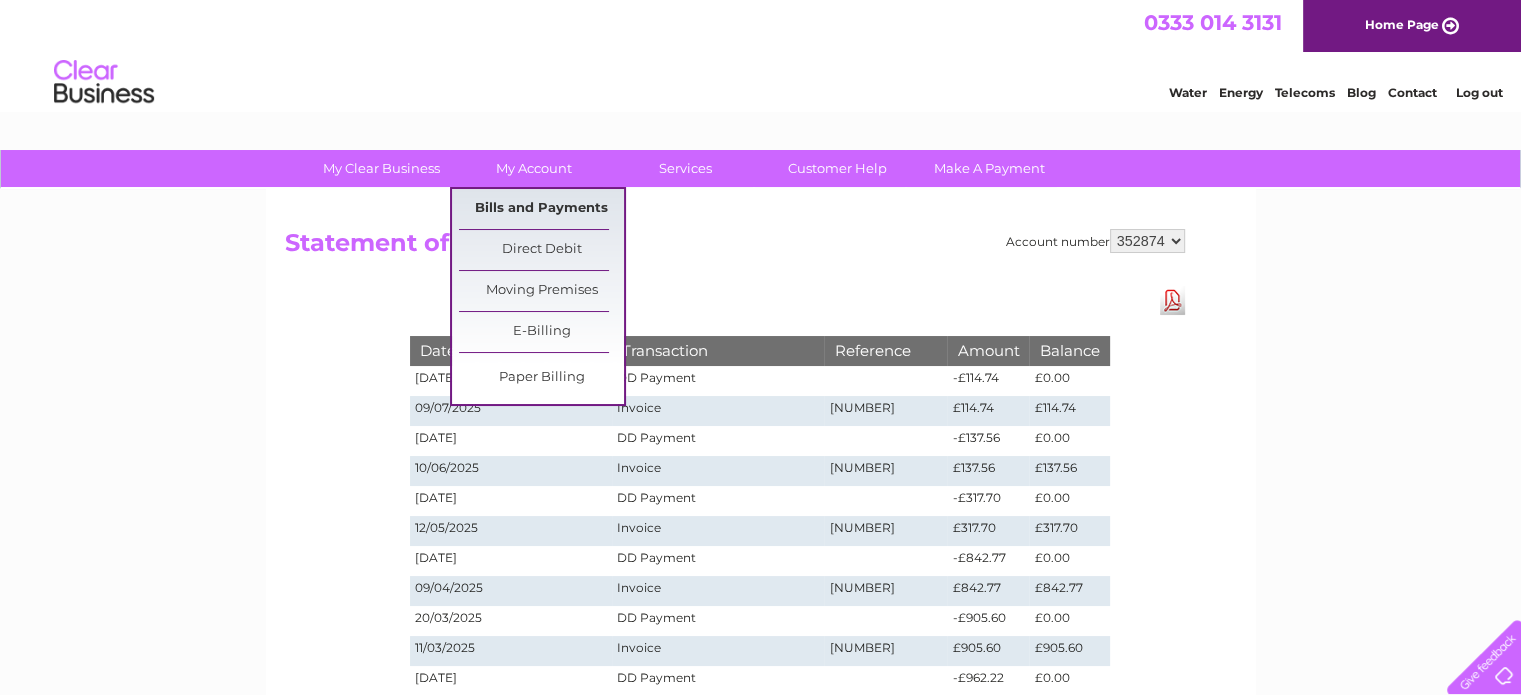 click on "Bills and Payments" at bounding box center (541, 209) 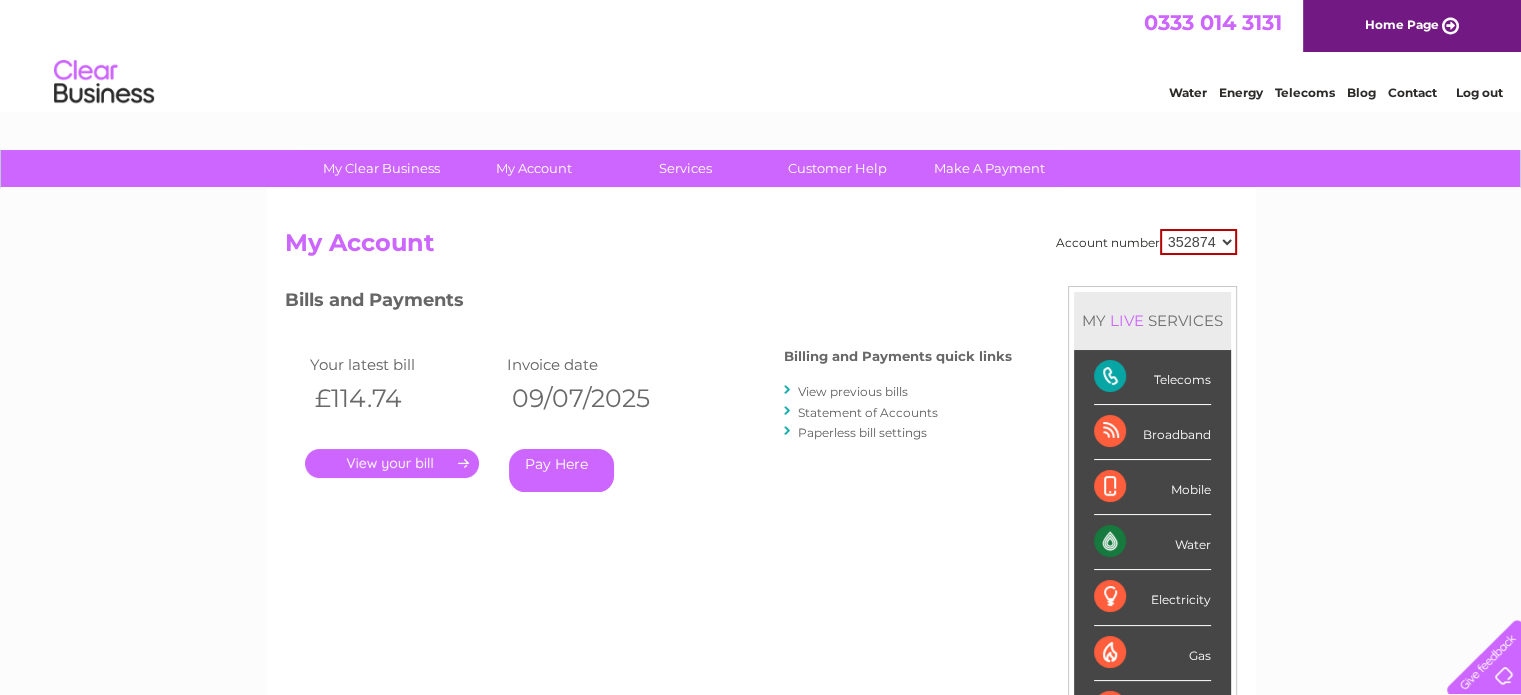 scroll, scrollTop: 0, scrollLeft: 0, axis: both 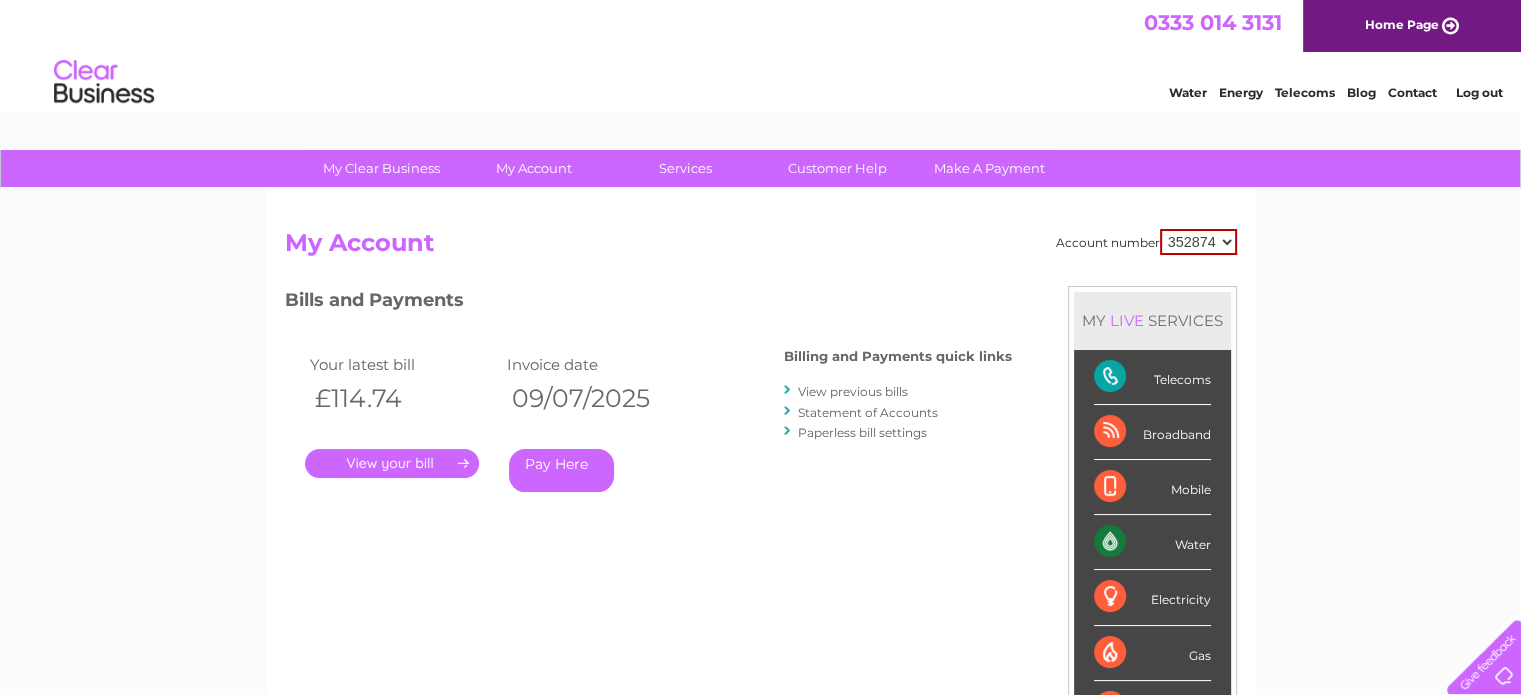 click on "View previous bills" at bounding box center [853, 391] 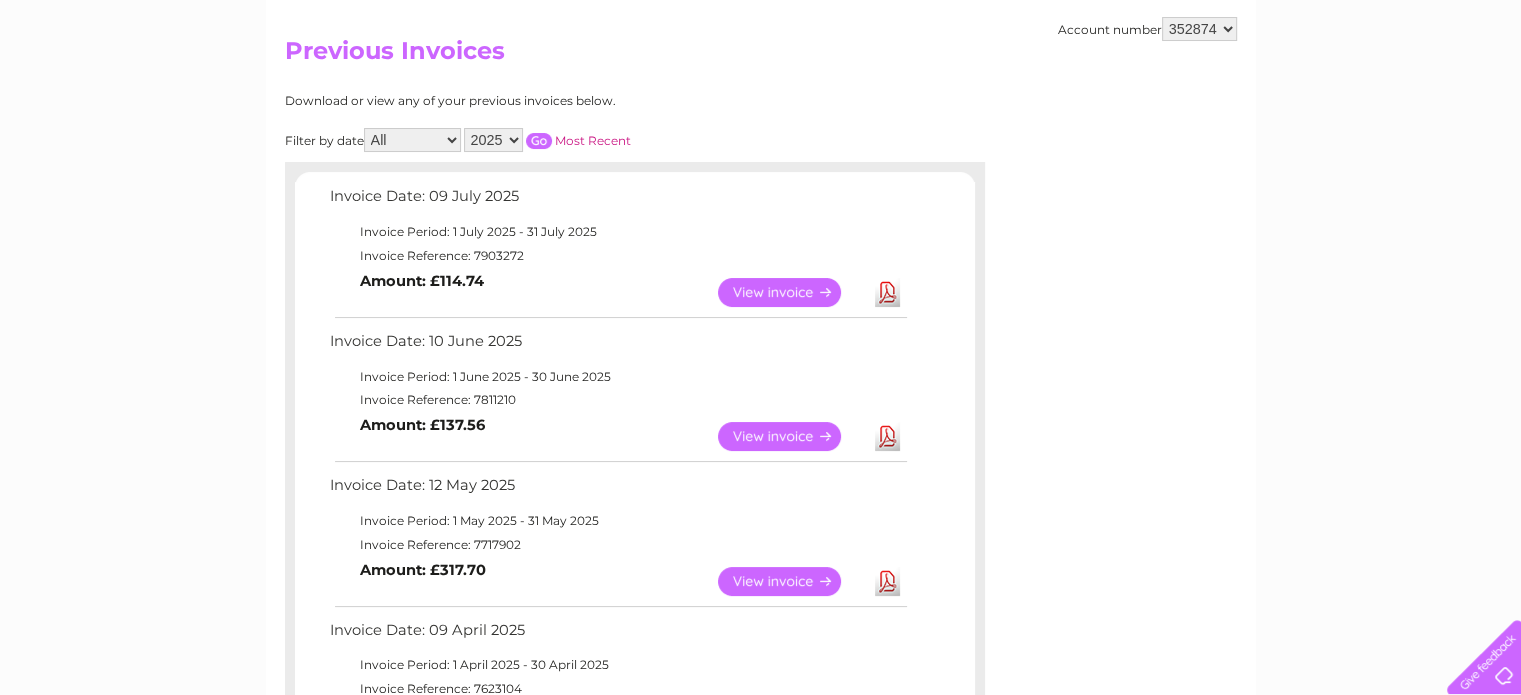 scroll, scrollTop: 200, scrollLeft: 0, axis: vertical 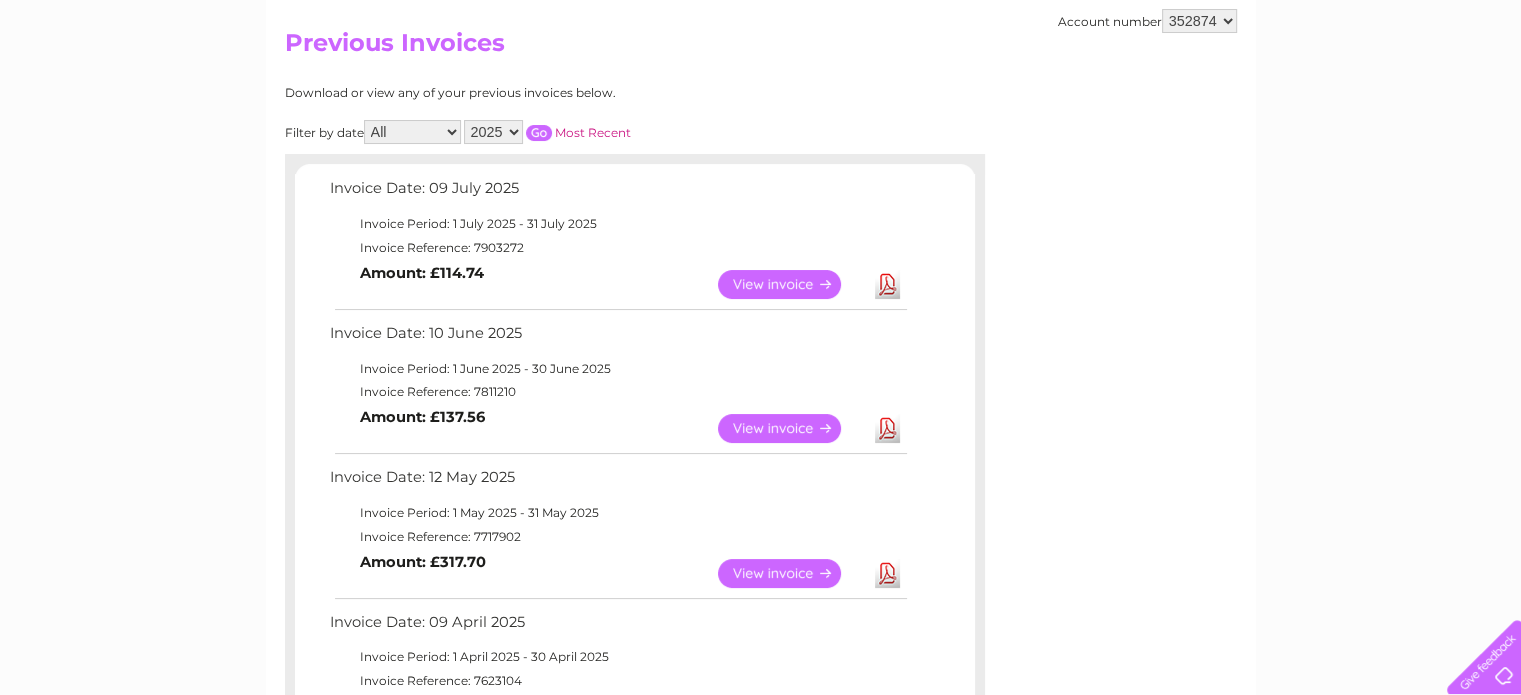 click on "View" at bounding box center (791, 284) 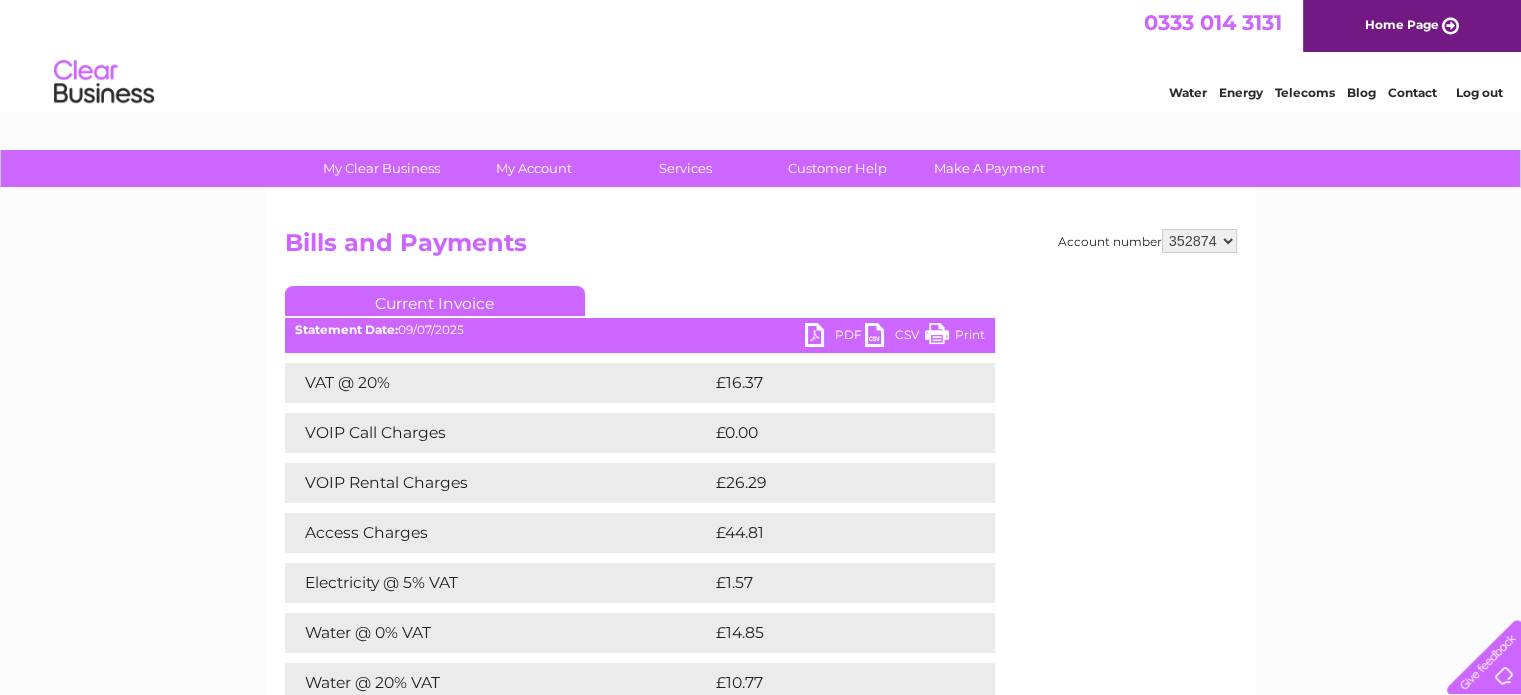 scroll, scrollTop: 0, scrollLeft: 0, axis: both 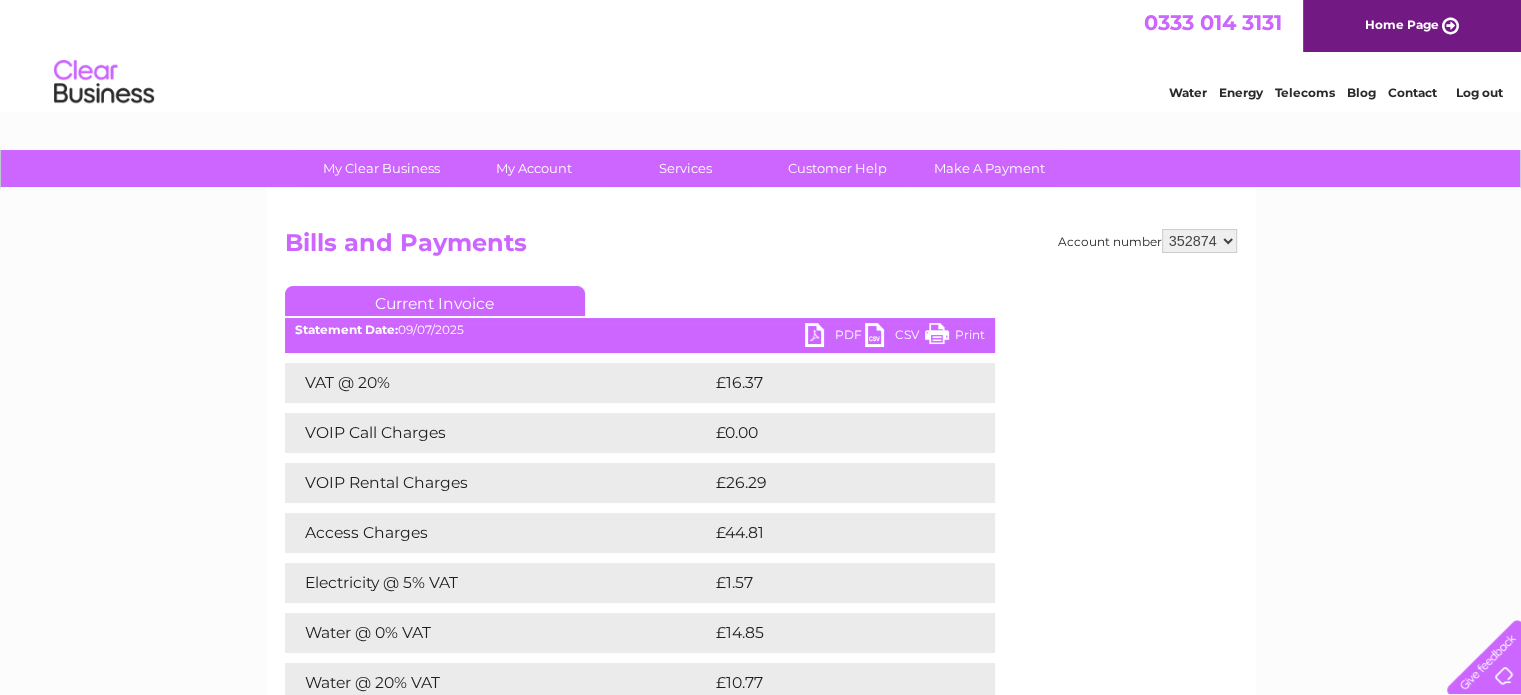 click on "PDF" at bounding box center [835, 337] 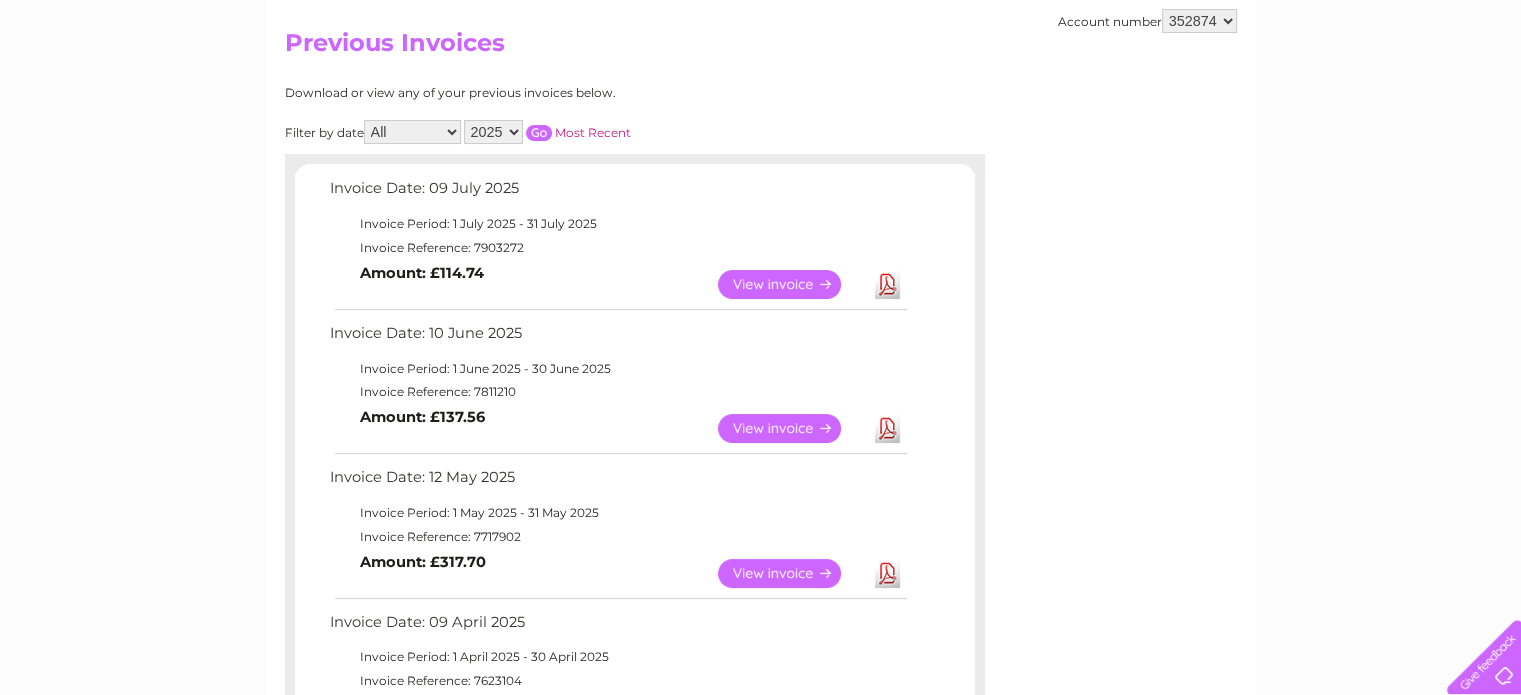 scroll, scrollTop: 200, scrollLeft: 0, axis: vertical 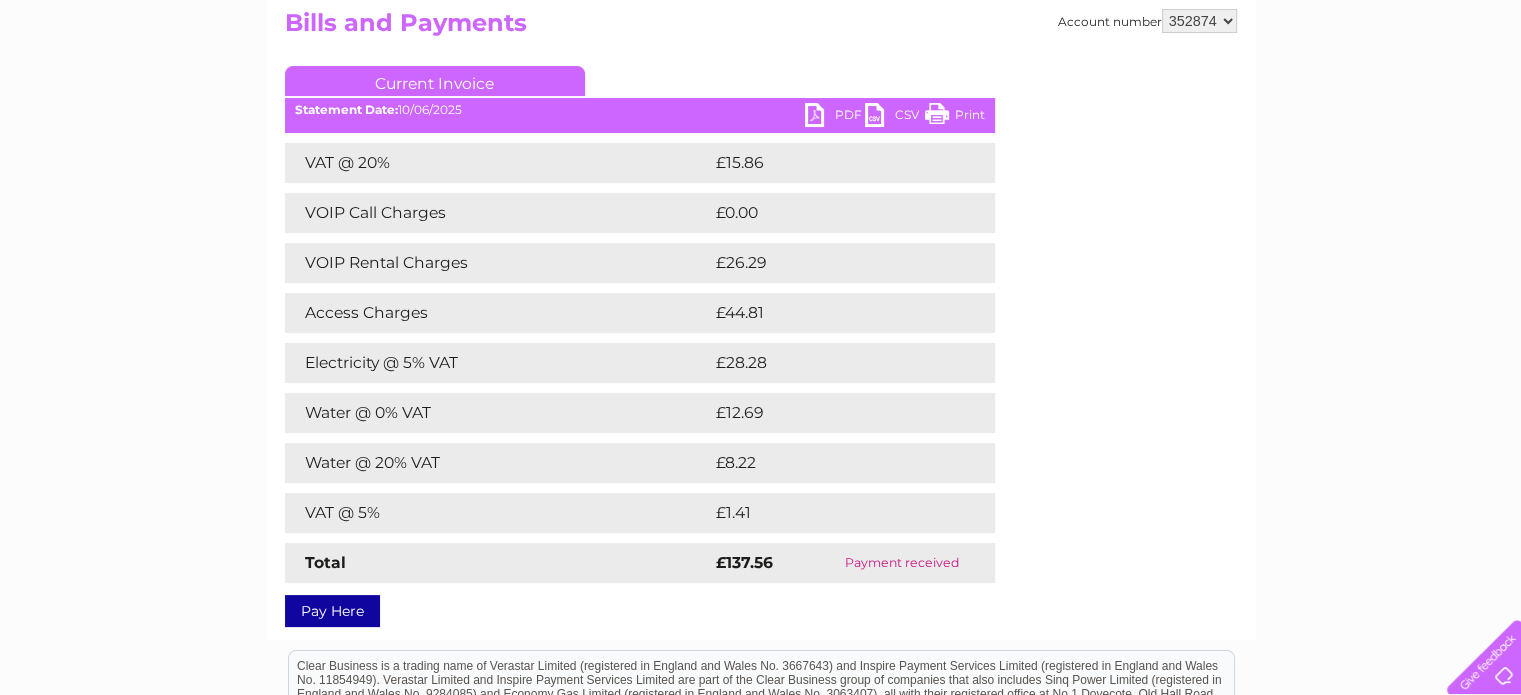 click on "PDF" at bounding box center (835, 117) 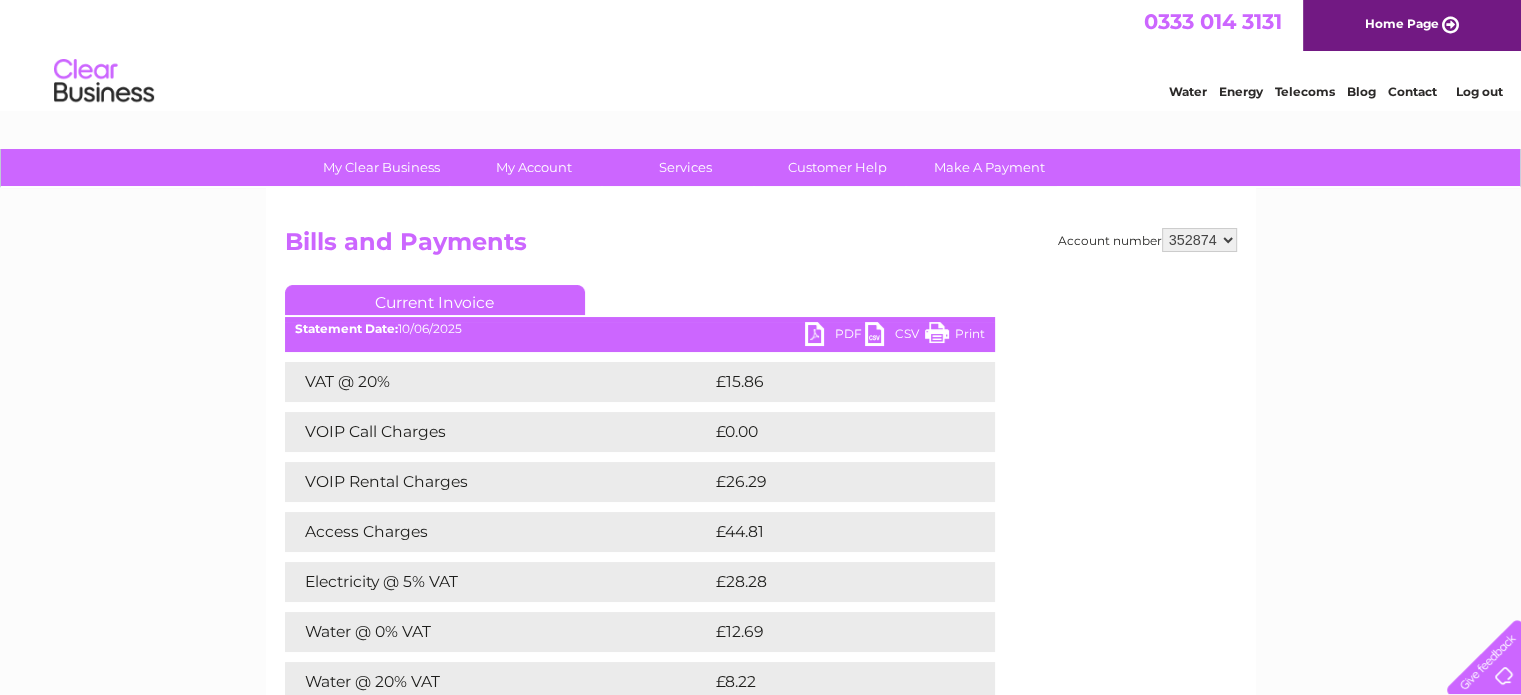 scroll, scrollTop: 0, scrollLeft: 0, axis: both 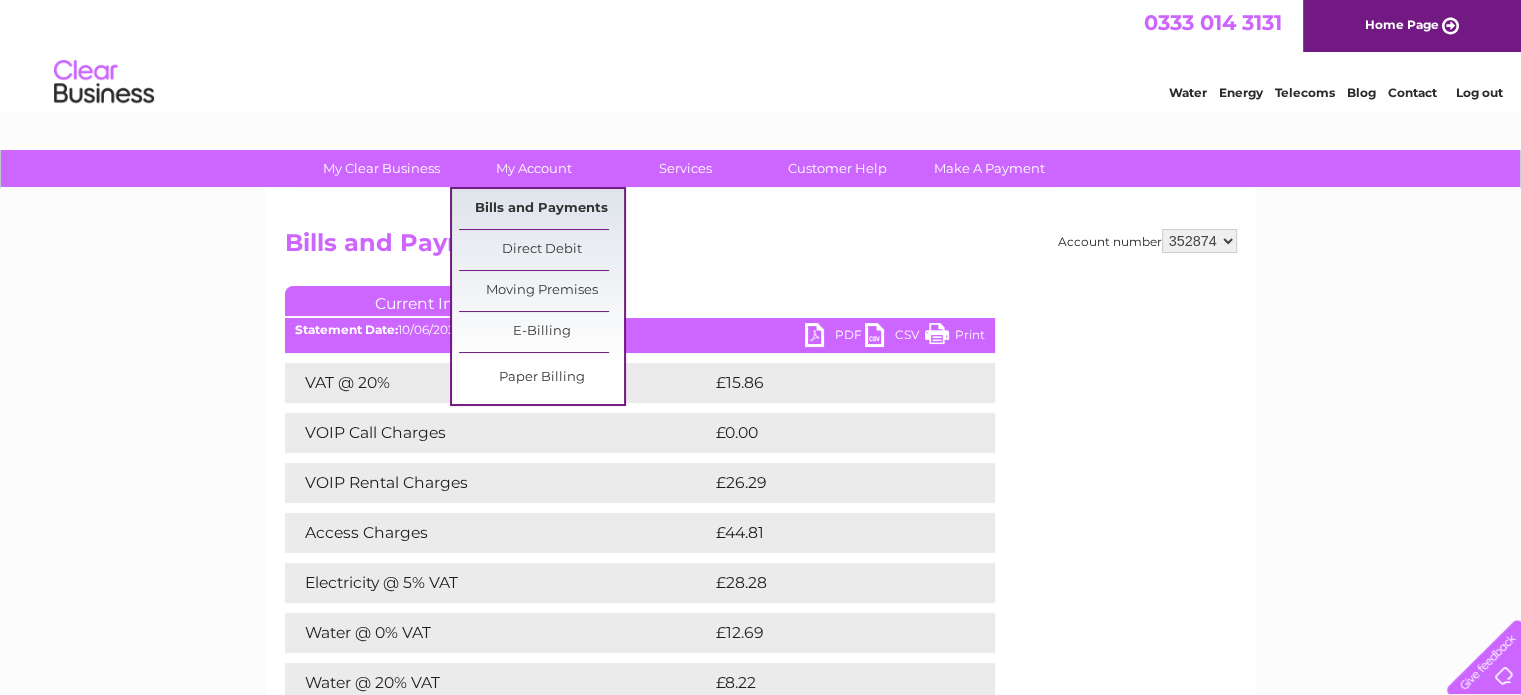 click on "Bills and Payments" at bounding box center (541, 209) 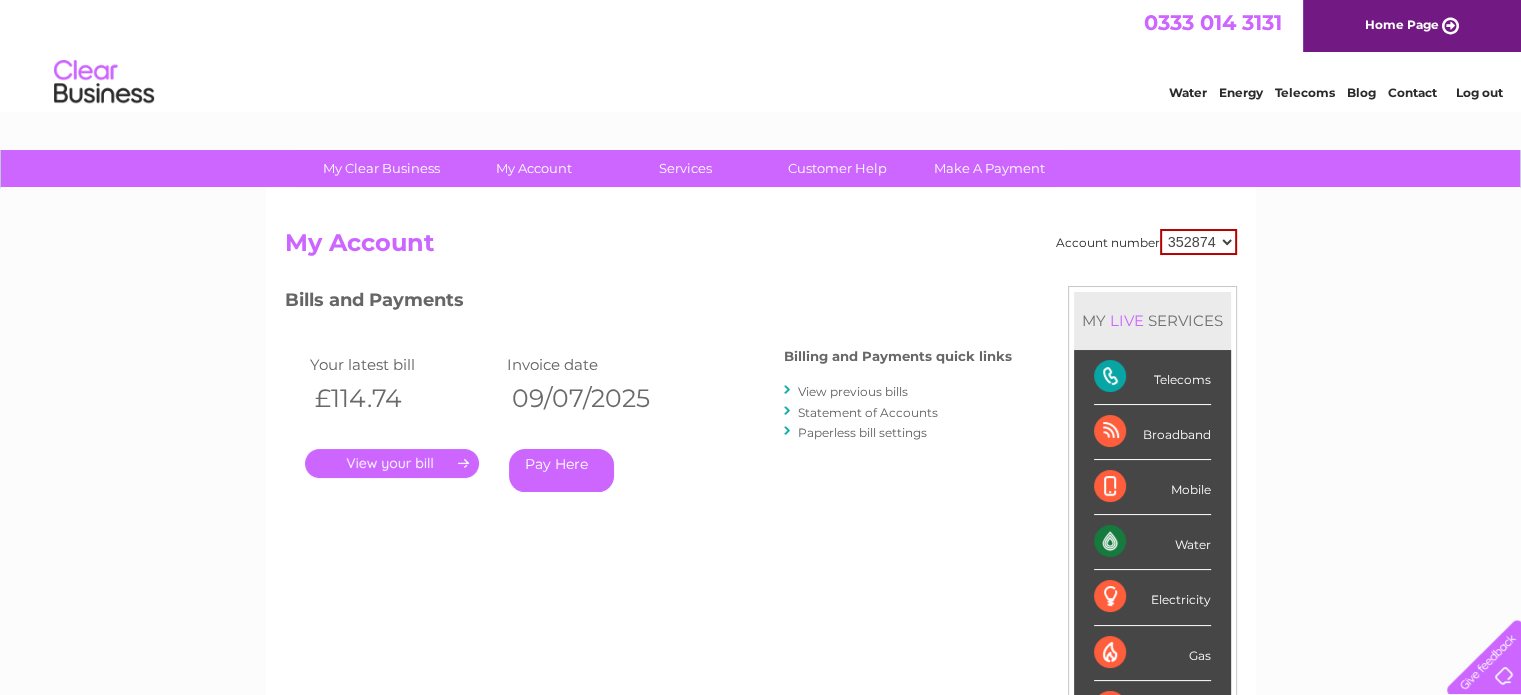 scroll, scrollTop: 0, scrollLeft: 0, axis: both 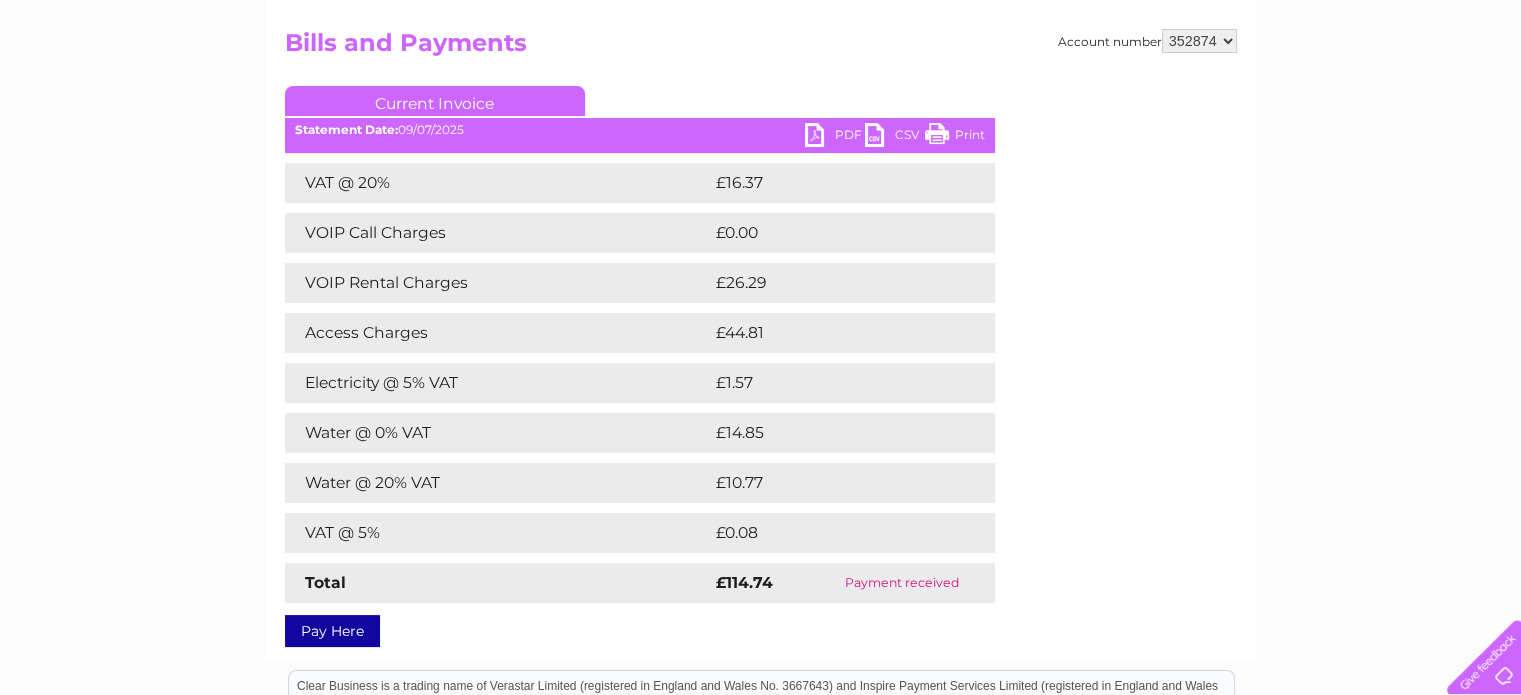 click on "PDF" at bounding box center (835, 137) 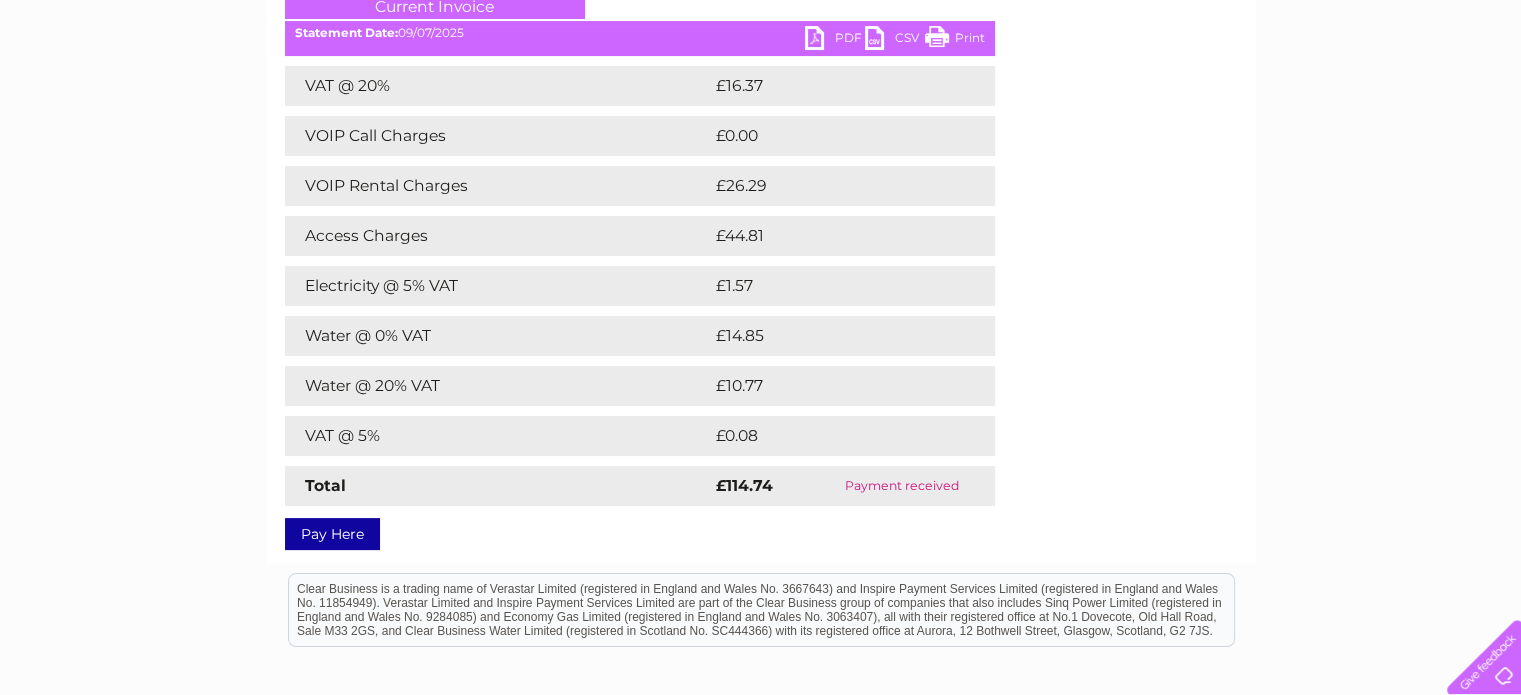 scroll, scrollTop: 300, scrollLeft: 0, axis: vertical 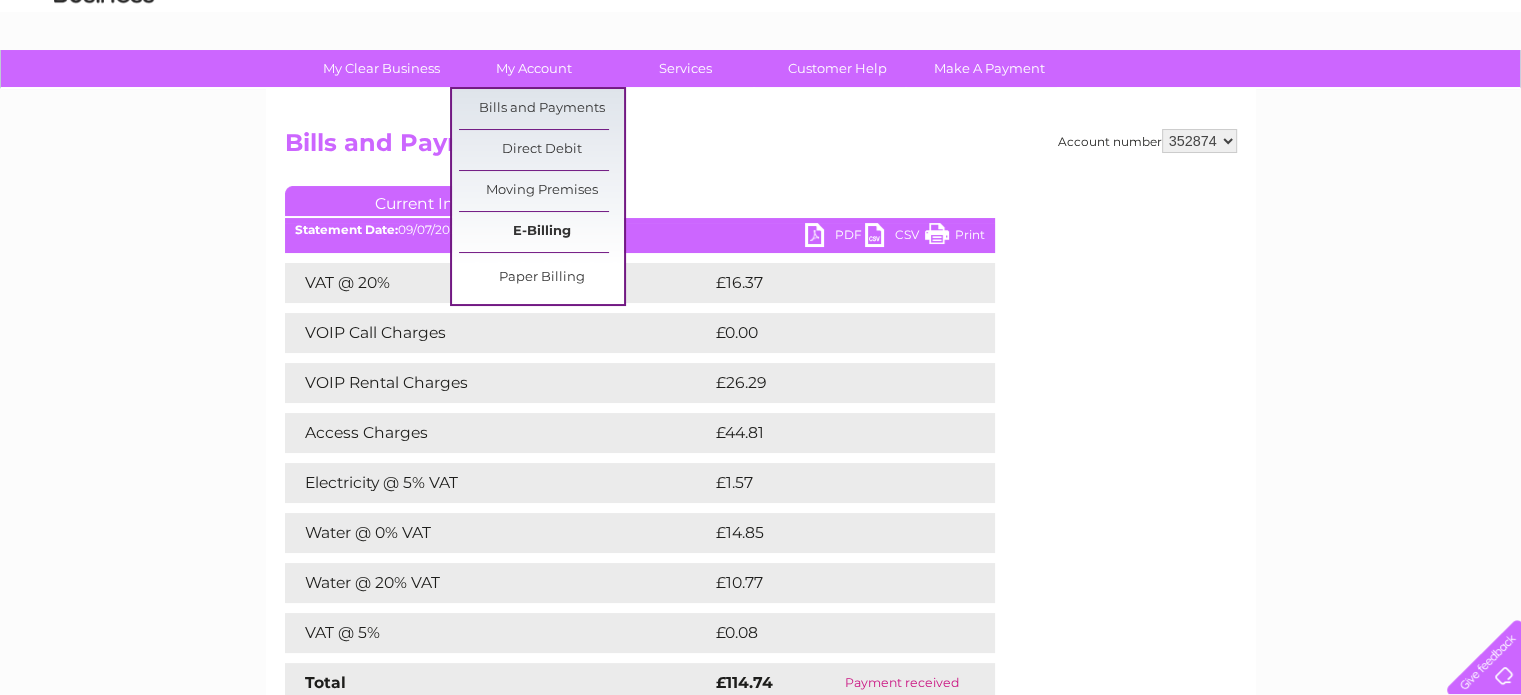 click on "E-Billing" at bounding box center [541, 232] 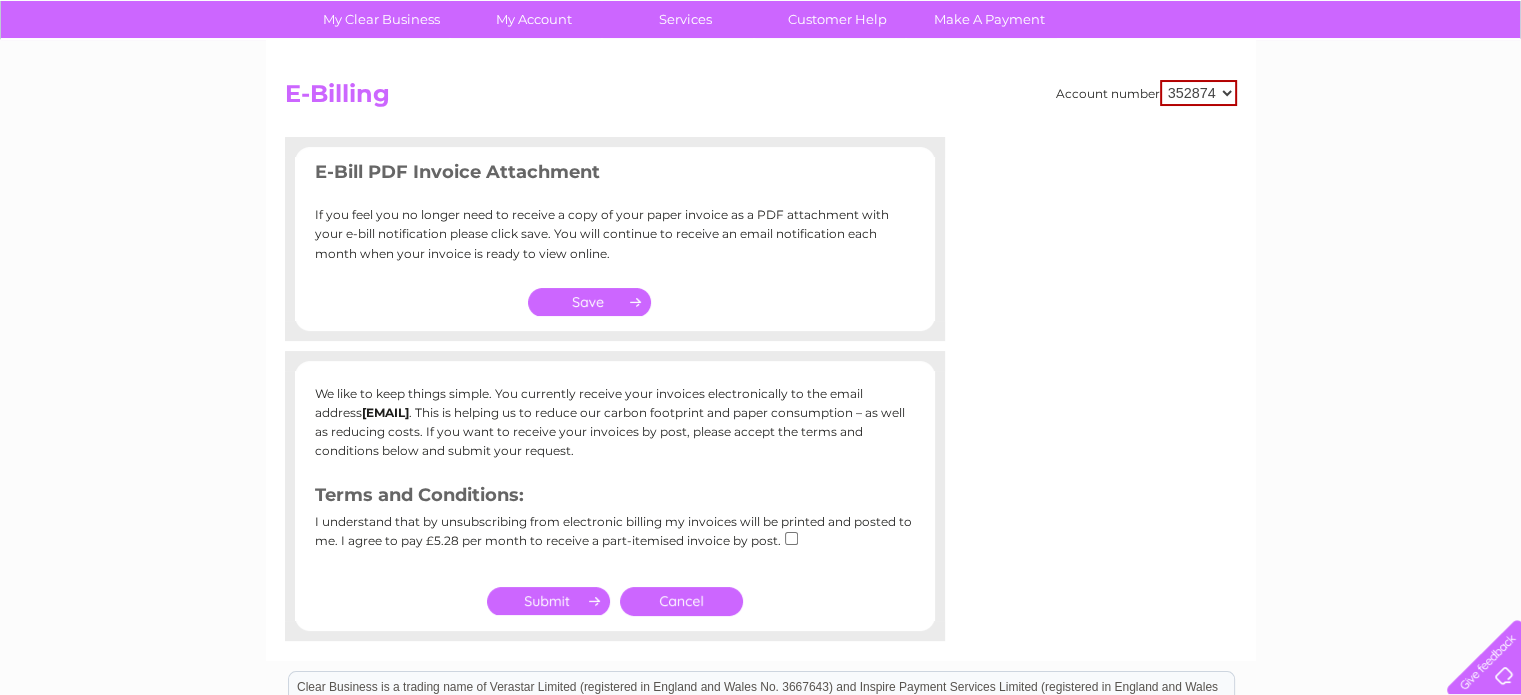scroll, scrollTop: 200, scrollLeft: 0, axis: vertical 